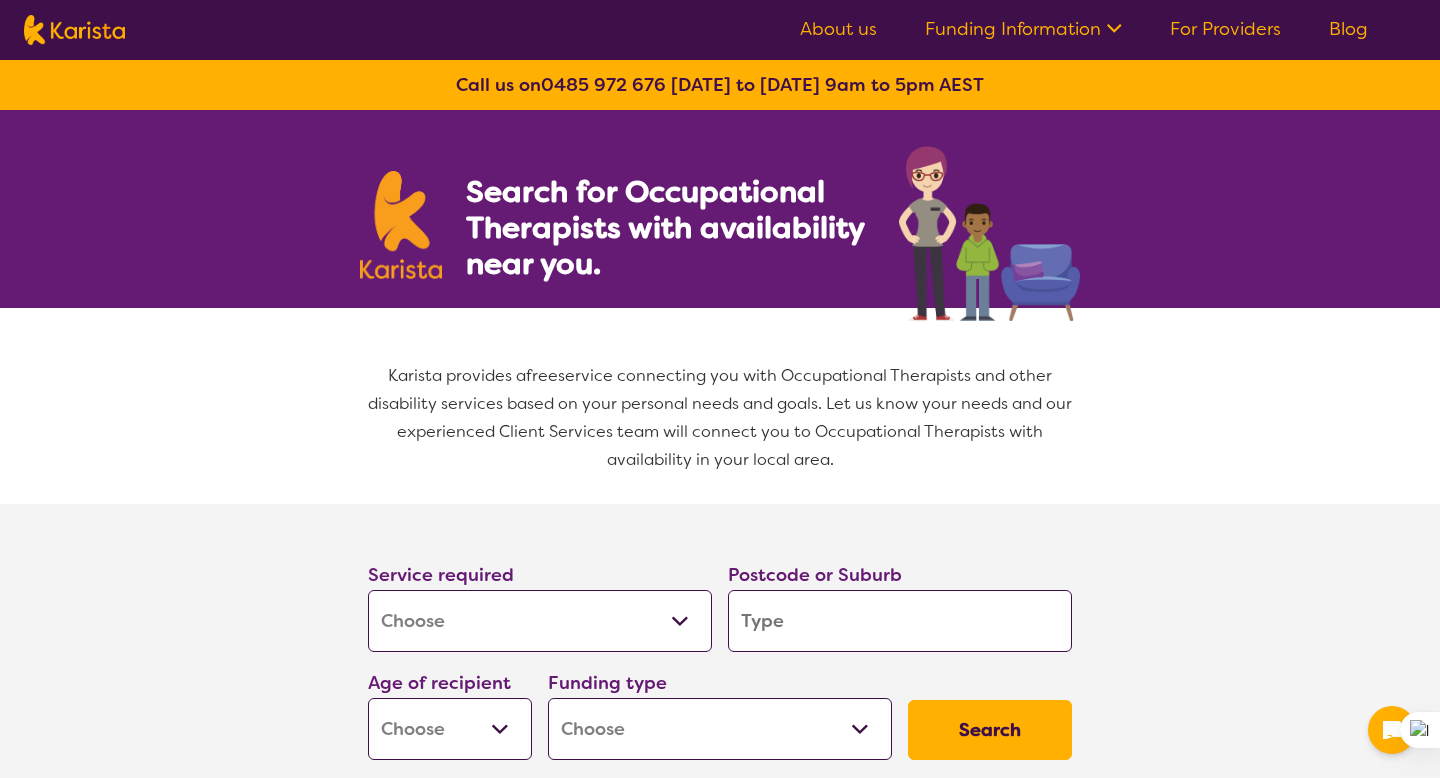 select on "[MEDICAL_DATA]" 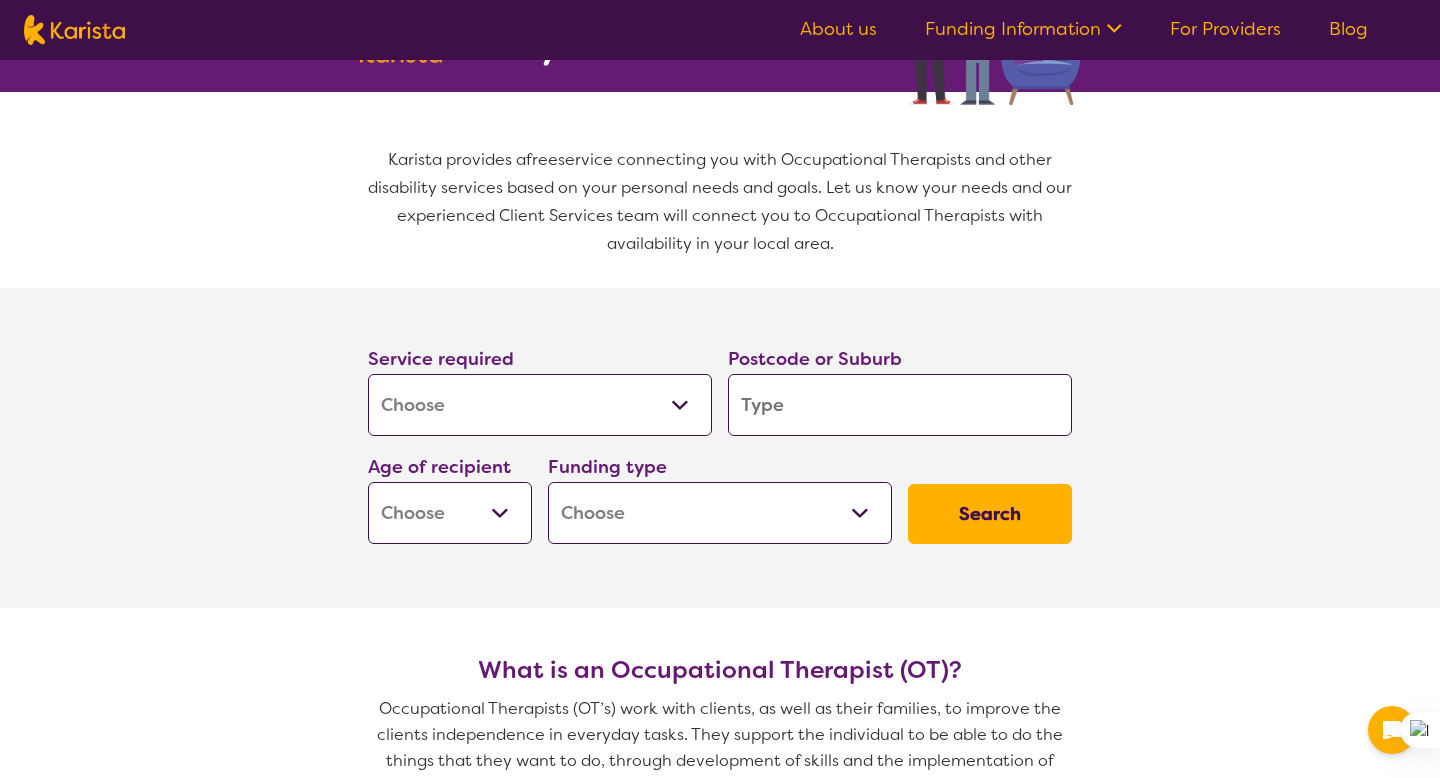 click at bounding box center (900, 405) 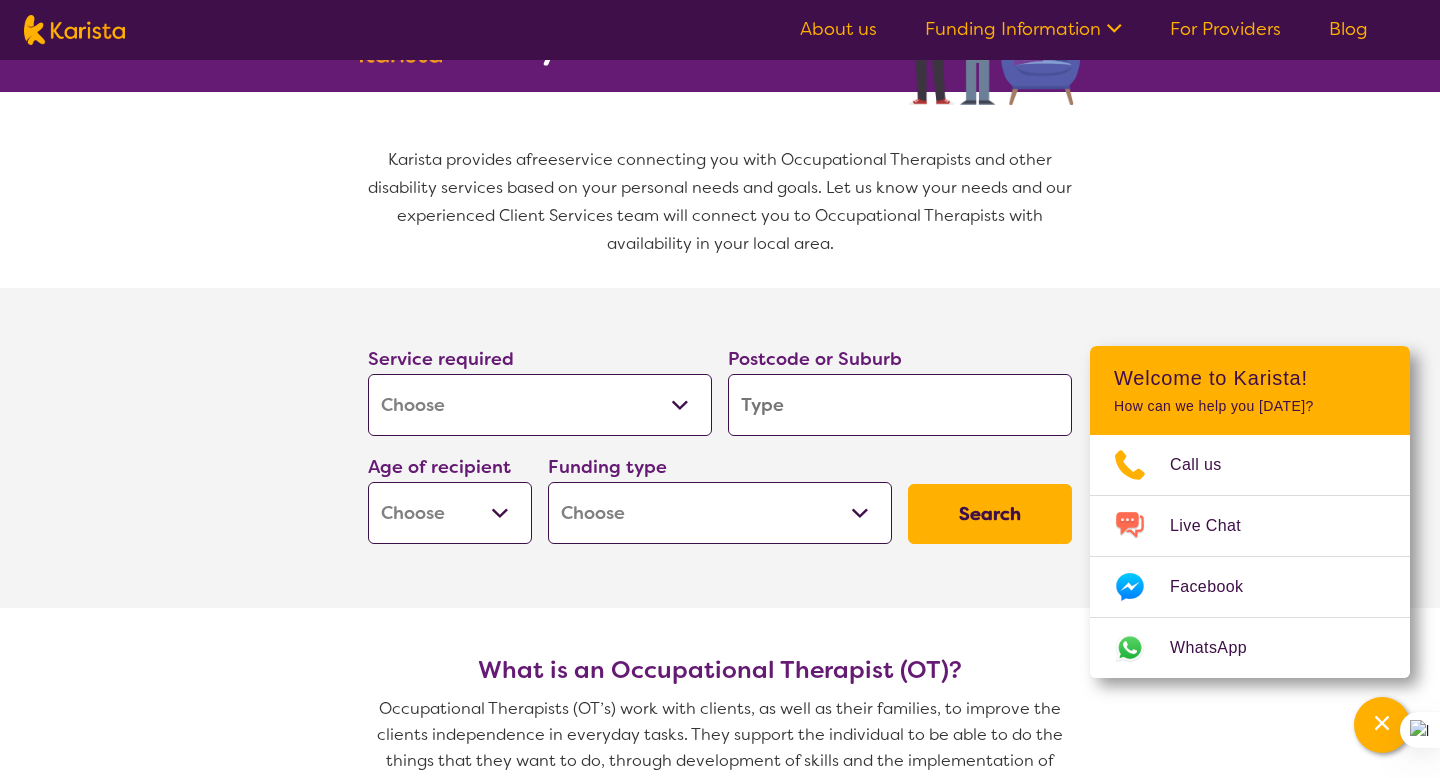 click on "Home Care Package (HCP) National Disability Insurance Scheme (NDIS) I don't know" at bounding box center (720, 513) 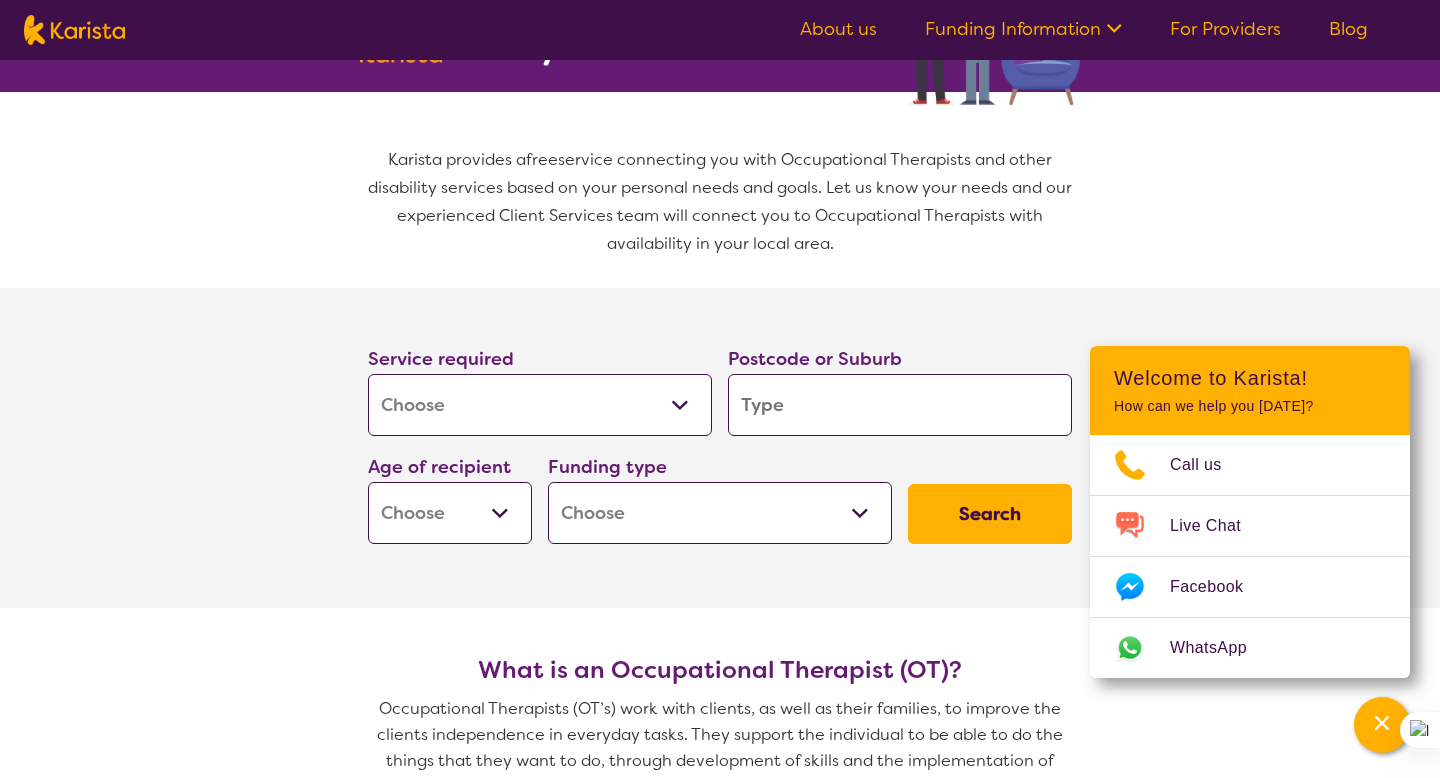 select on "NDIS" 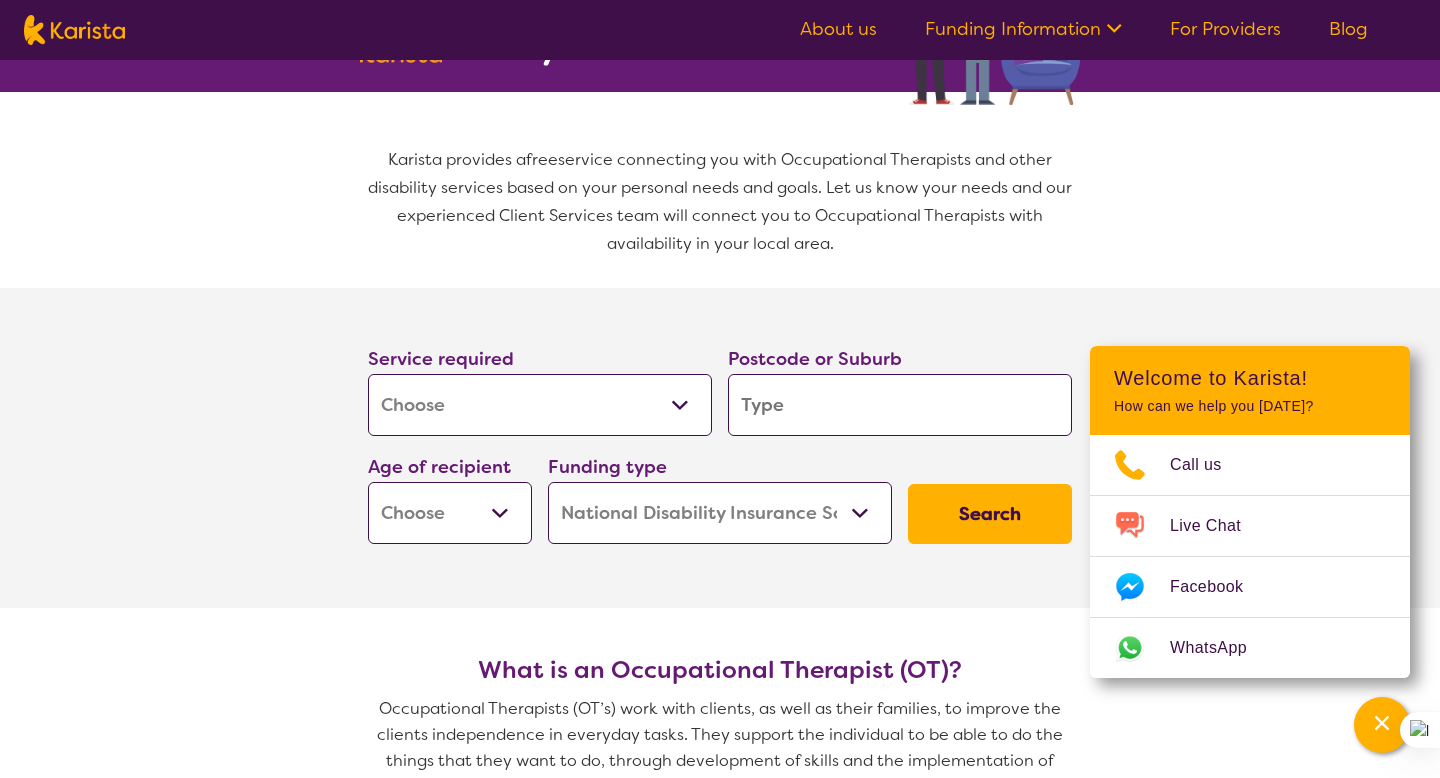 select on "NDIS" 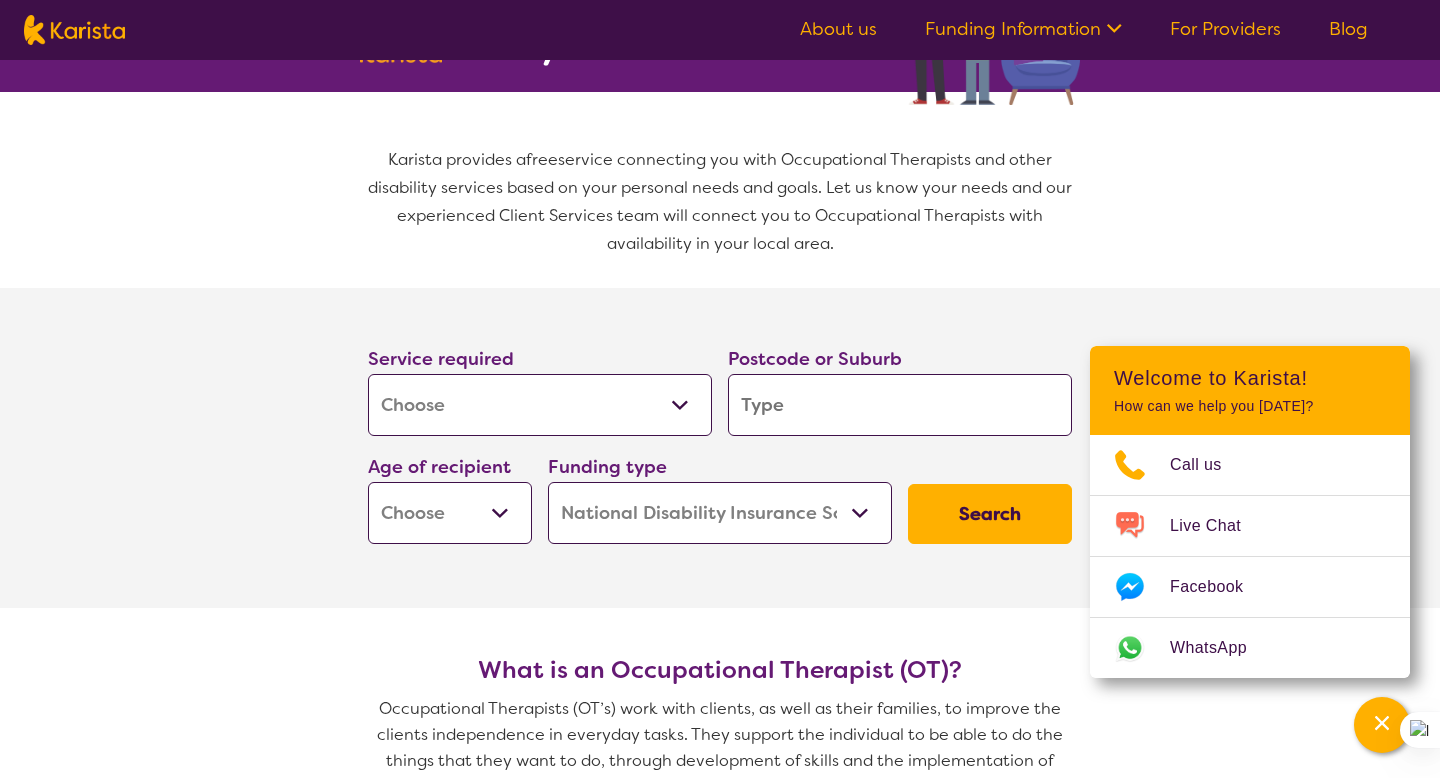 click on "Early Childhood - 0 to 9 Child - 10 to 11 Adolescent - 12 to 17 Adult - 18 to 64 Aged - [DEMOGRAPHIC_DATA]+" at bounding box center (450, 513) 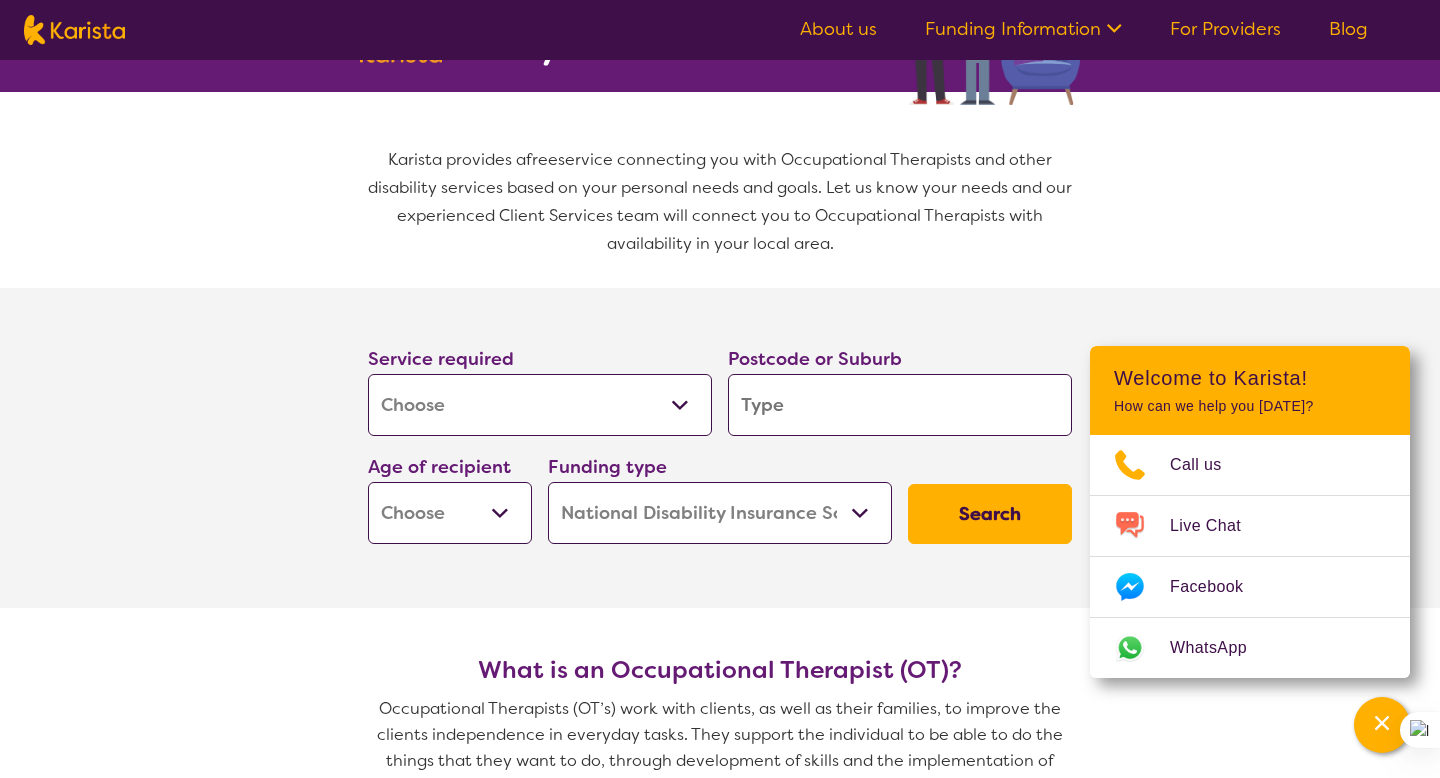 click on "Early Childhood - 0 to 9 Child - 10 to 11 Adolescent - 12 to 17 Adult - 18 to 64 Aged - [DEMOGRAPHIC_DATA]+" at bounding box center (450, 513) 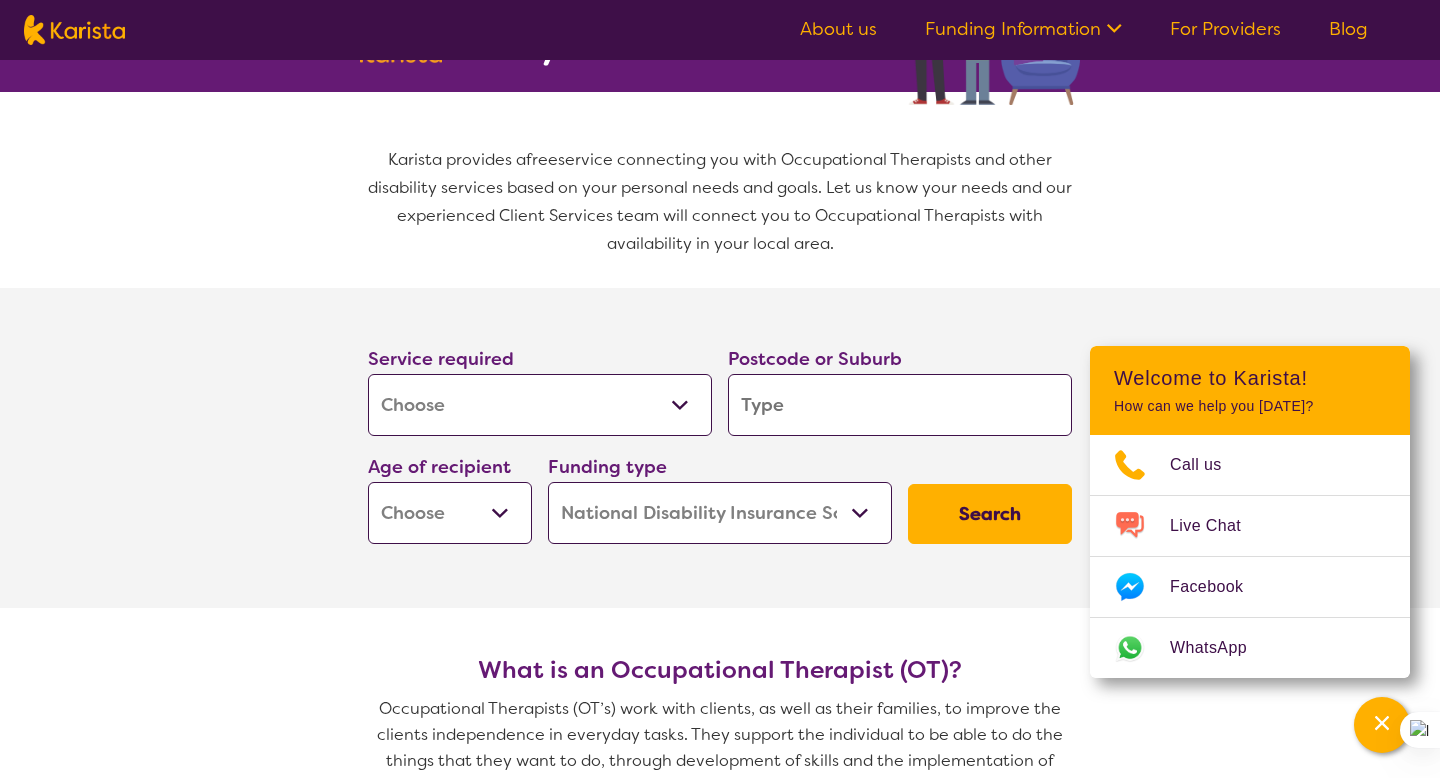 select on "EC" 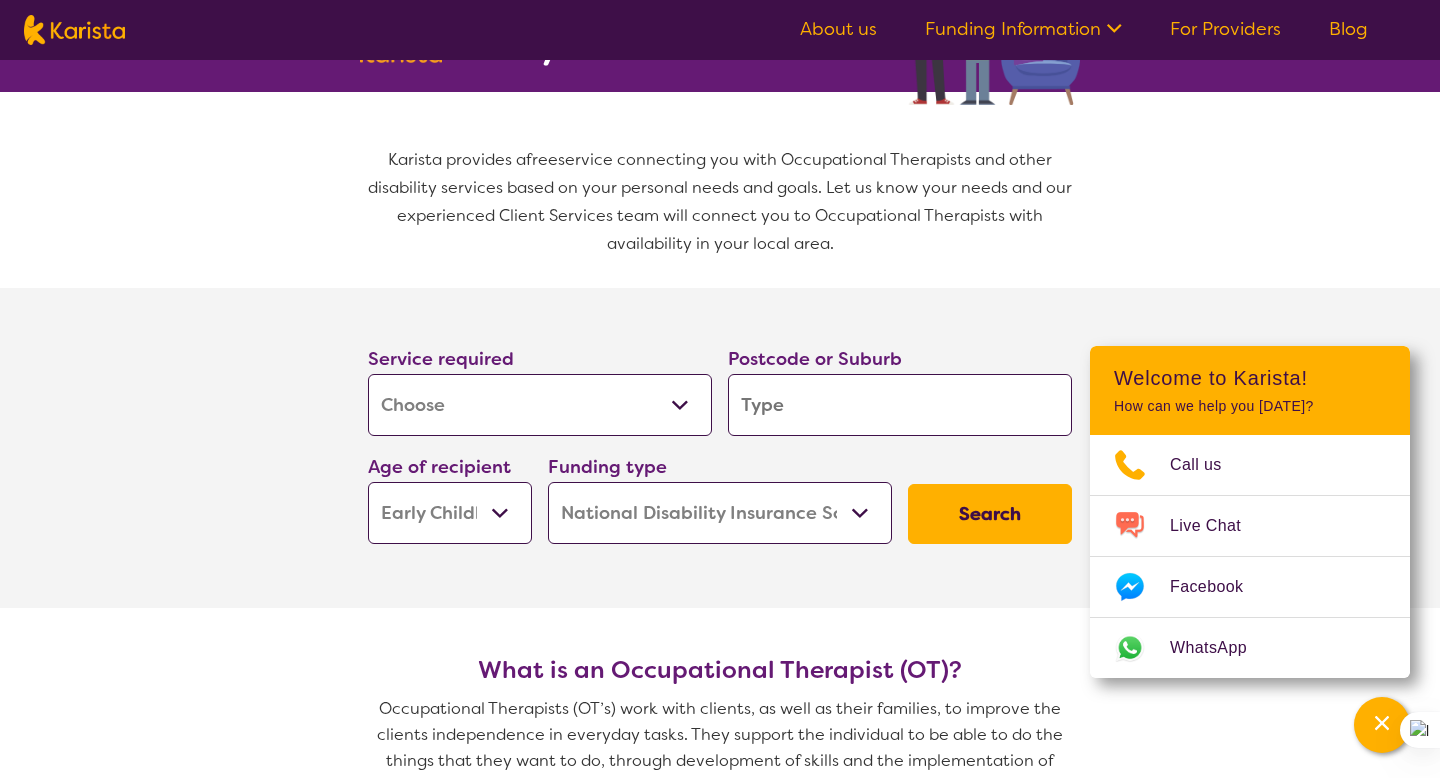 select on "EC" 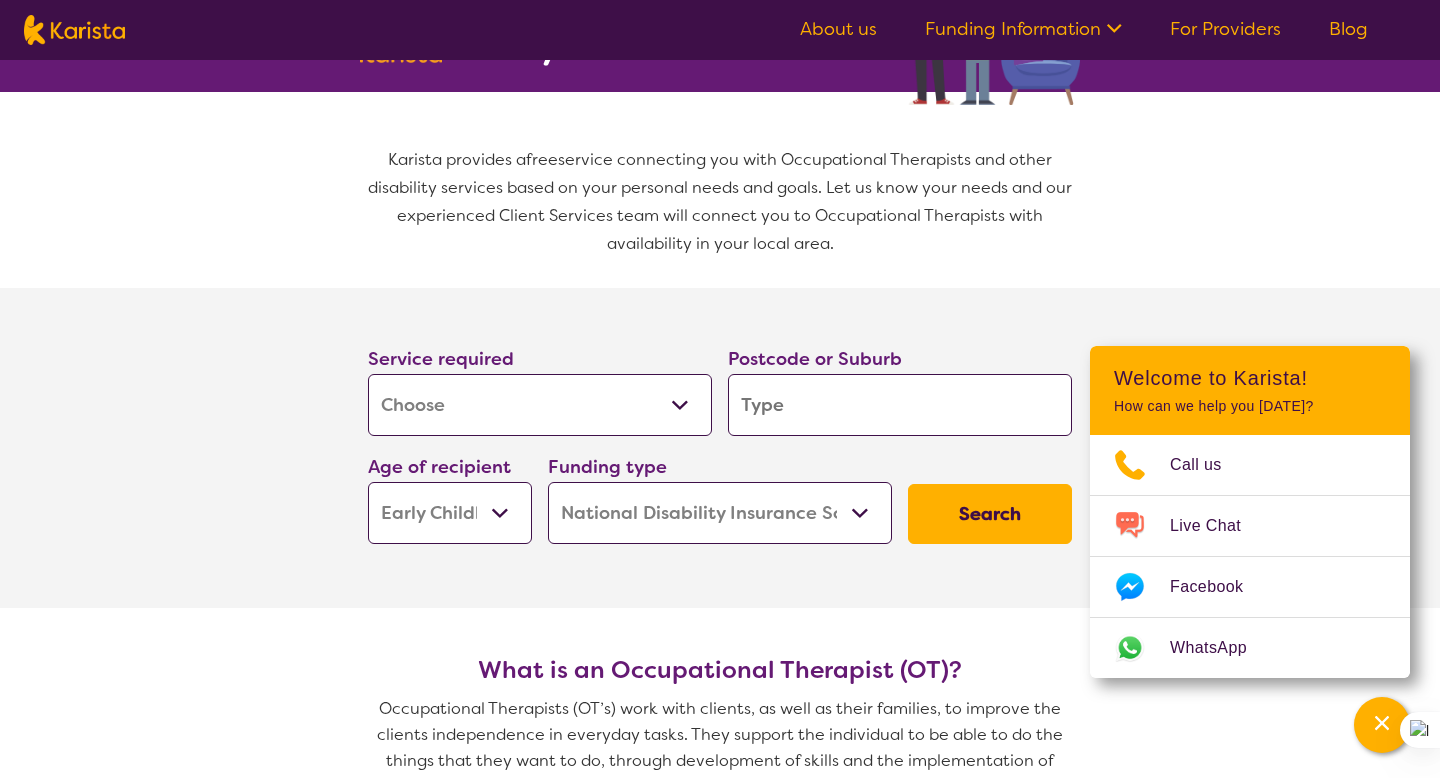 click on "Home Care Package (HCP) National Disability Insurance Scheme (NDIS) I don't know" at bounding box center (720, 513) 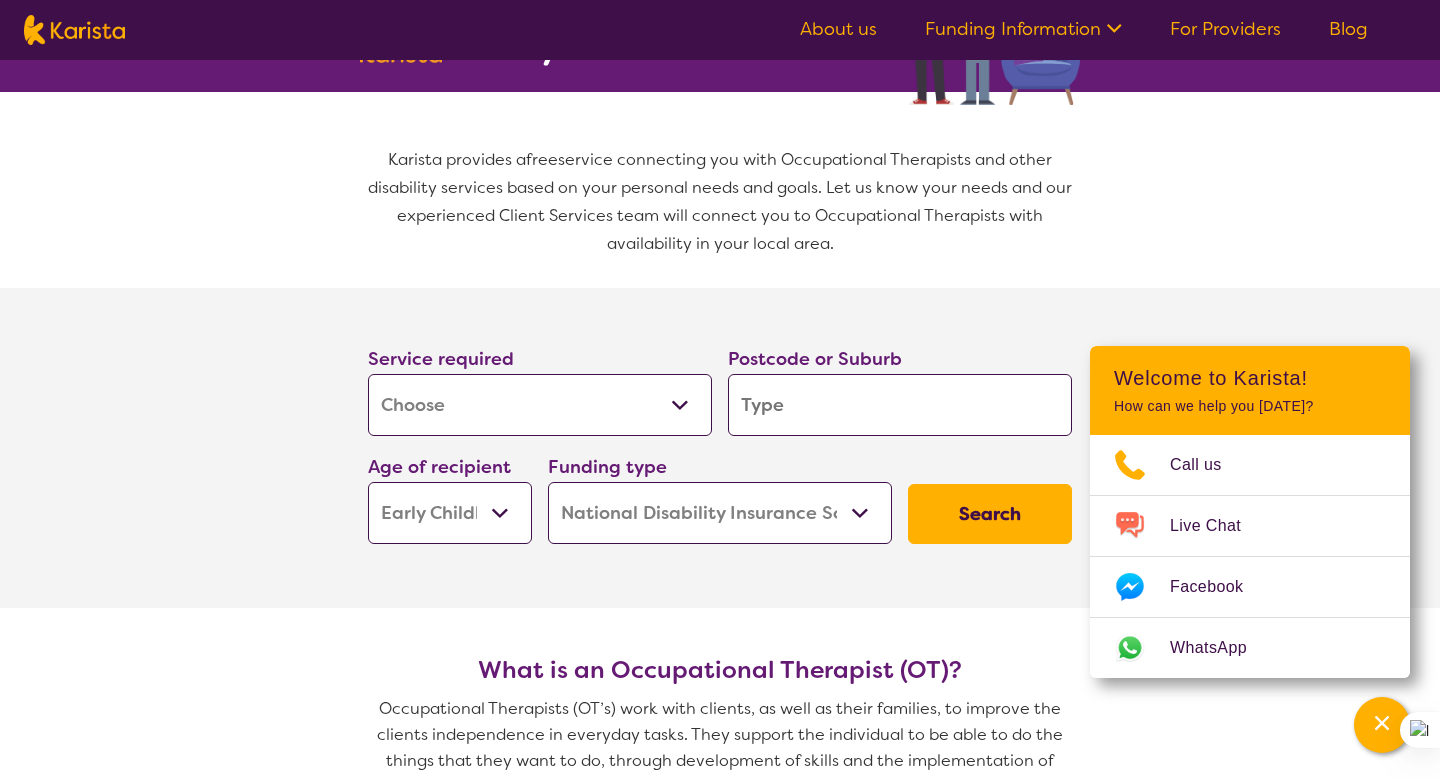 click at bounding box center (900, 405) 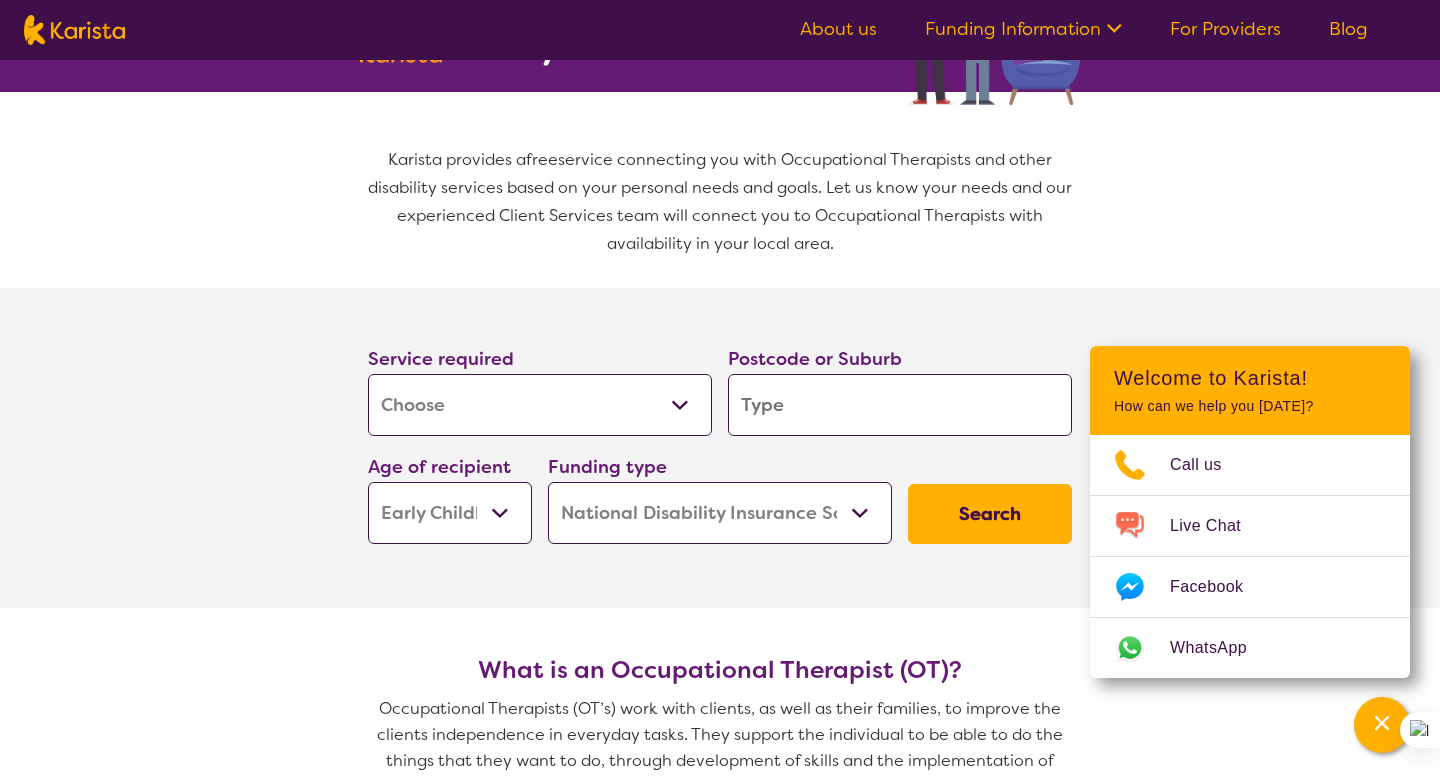 type on "P" 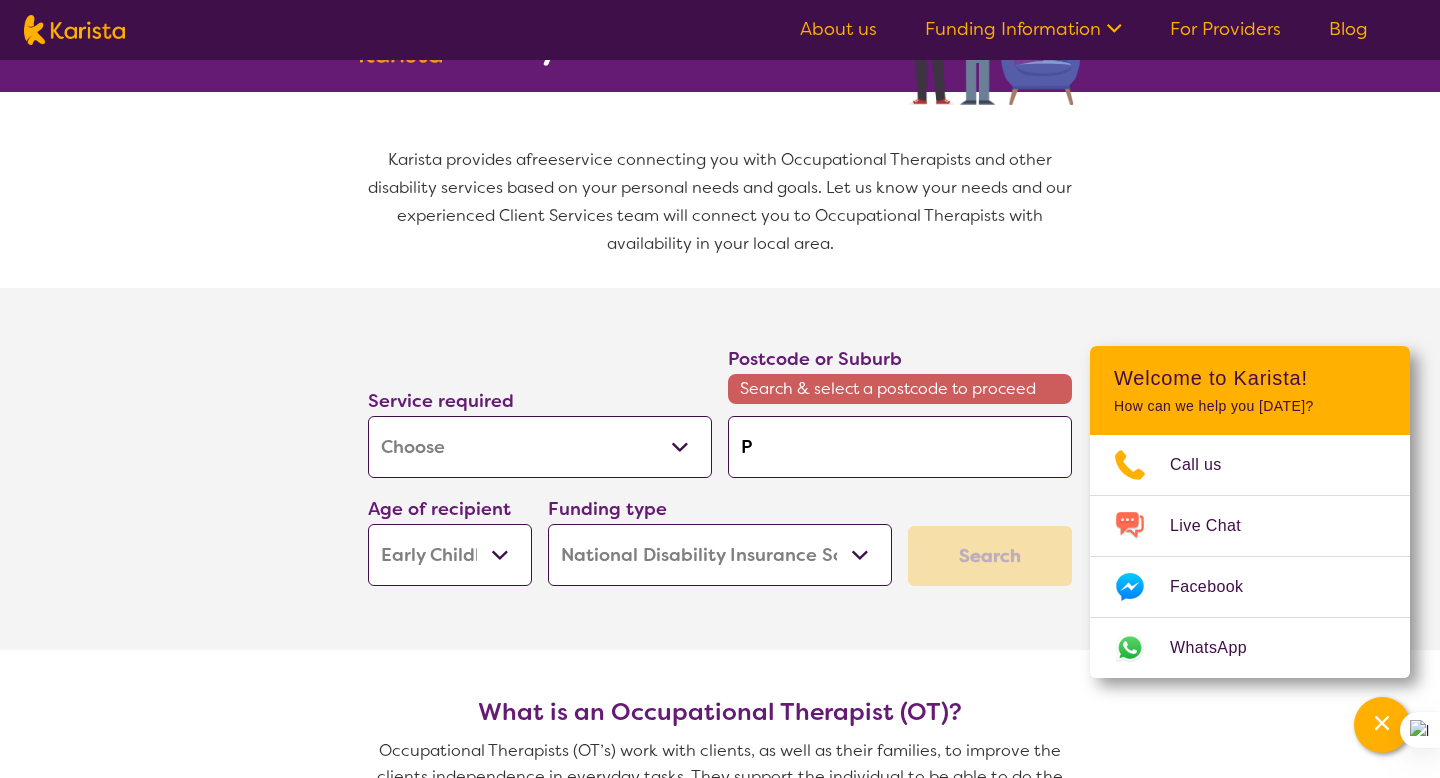 type on "Pa" 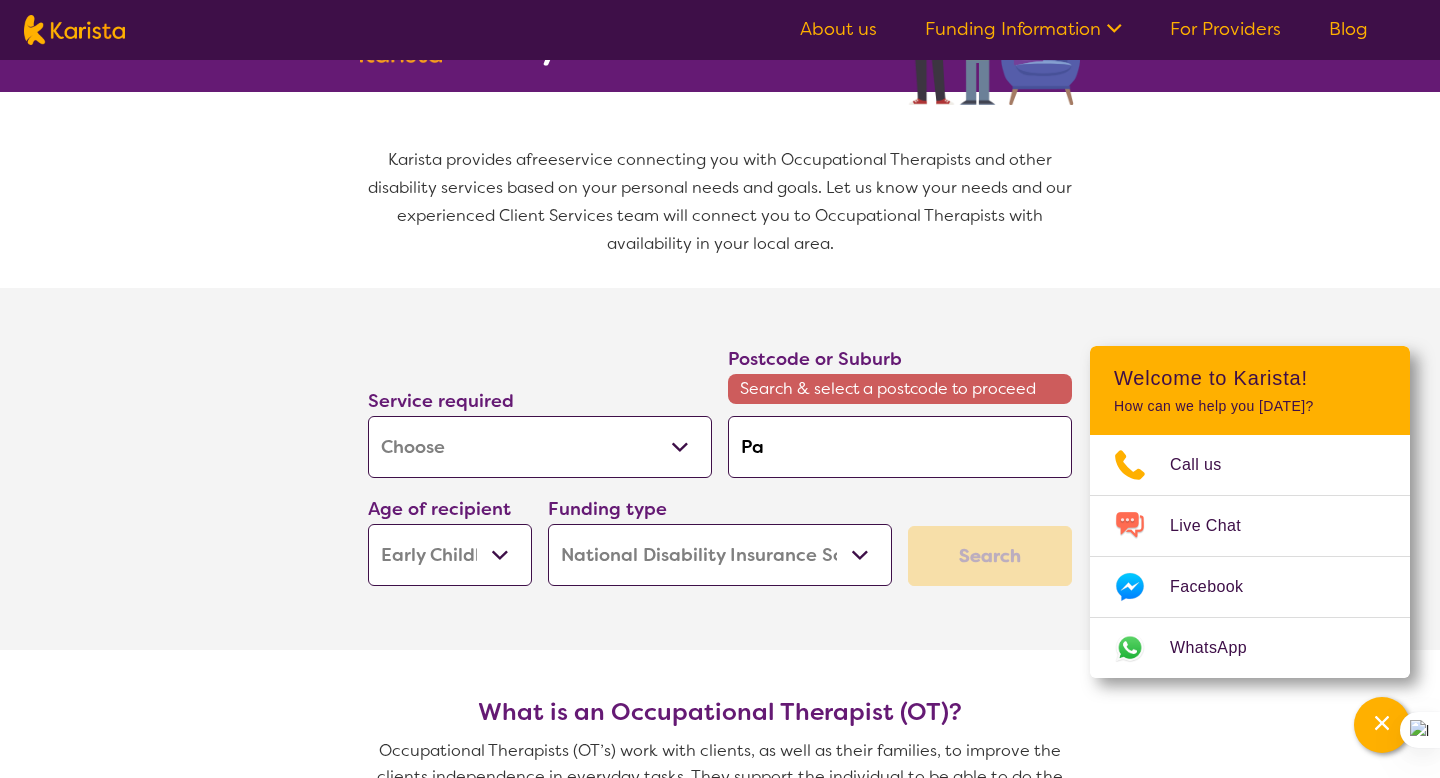 type on "Pad" 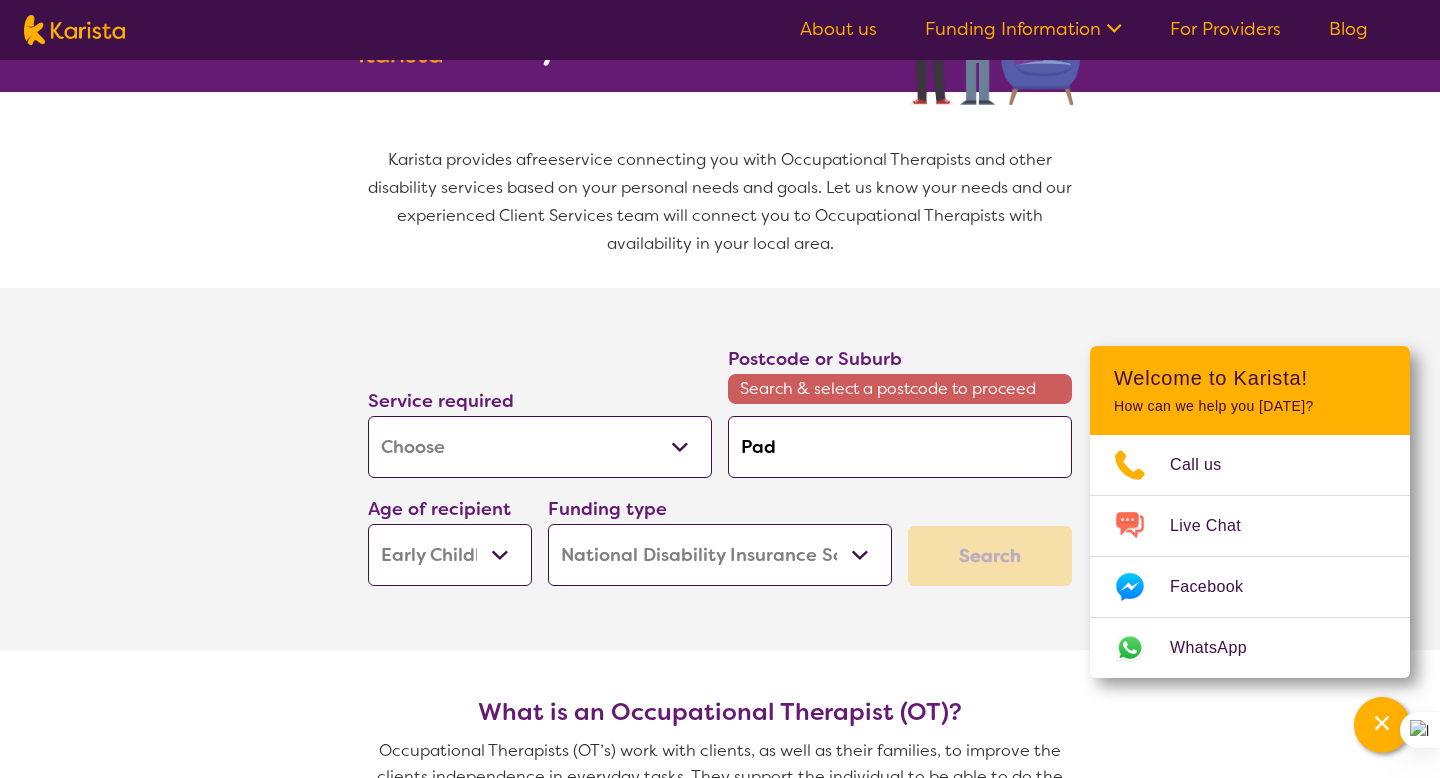 type on "Pads" 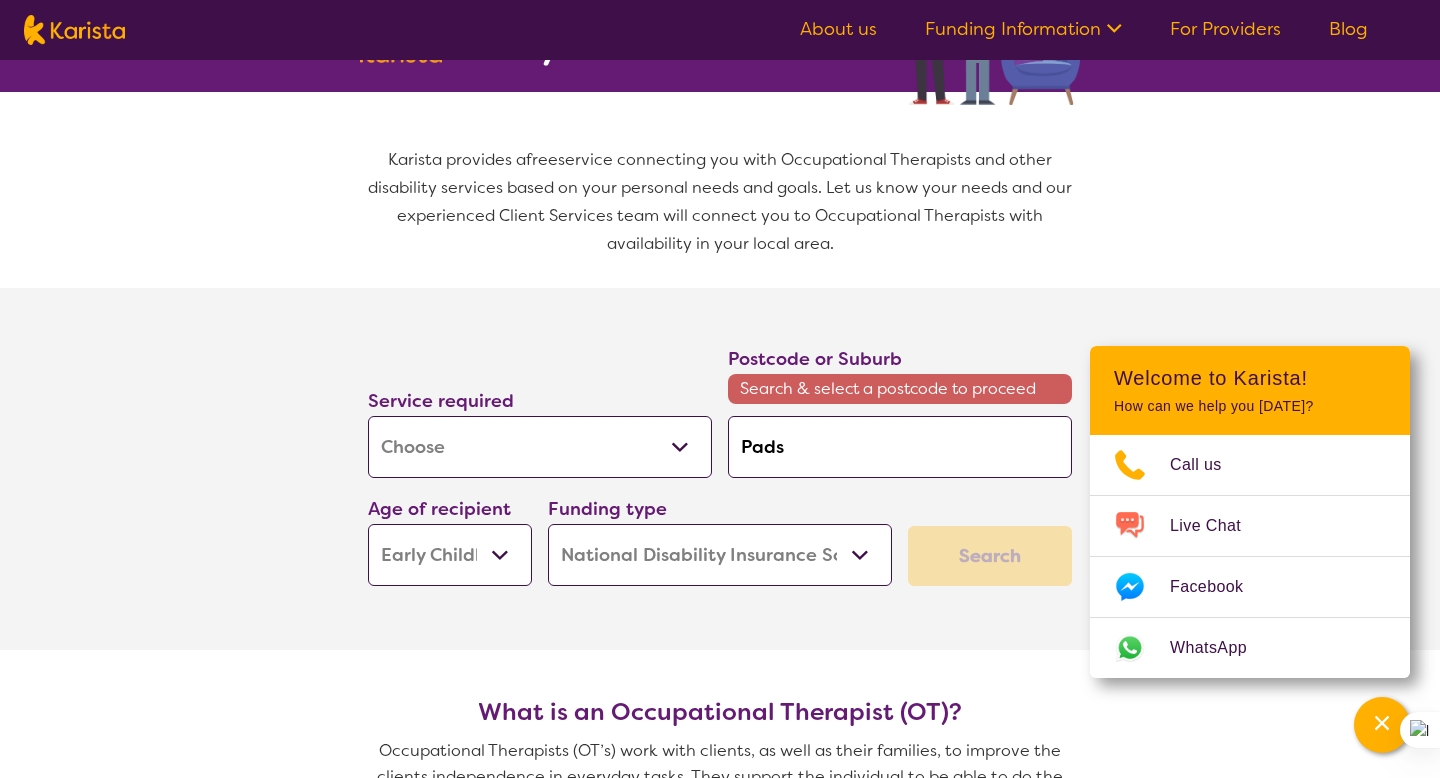 type on "Padst" 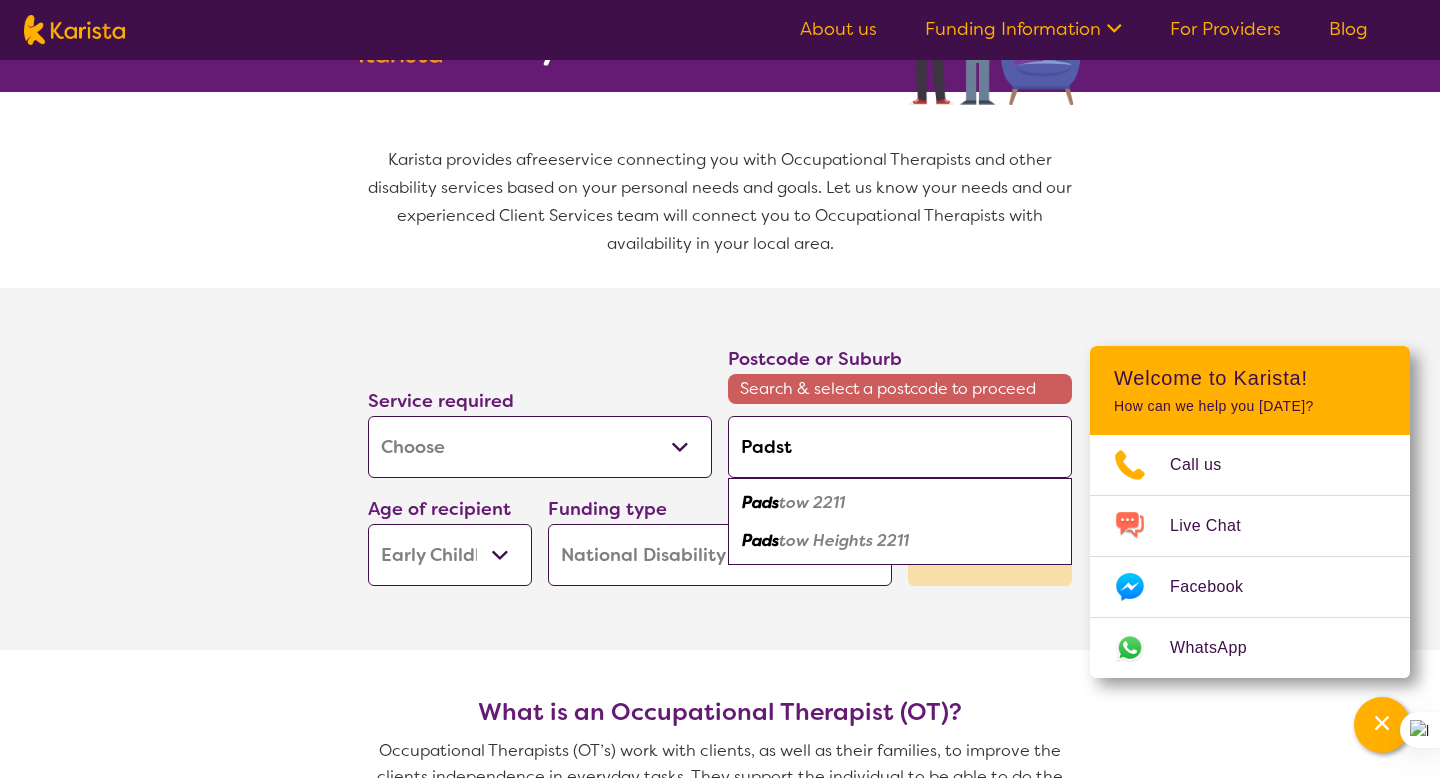 type on "Padsto" 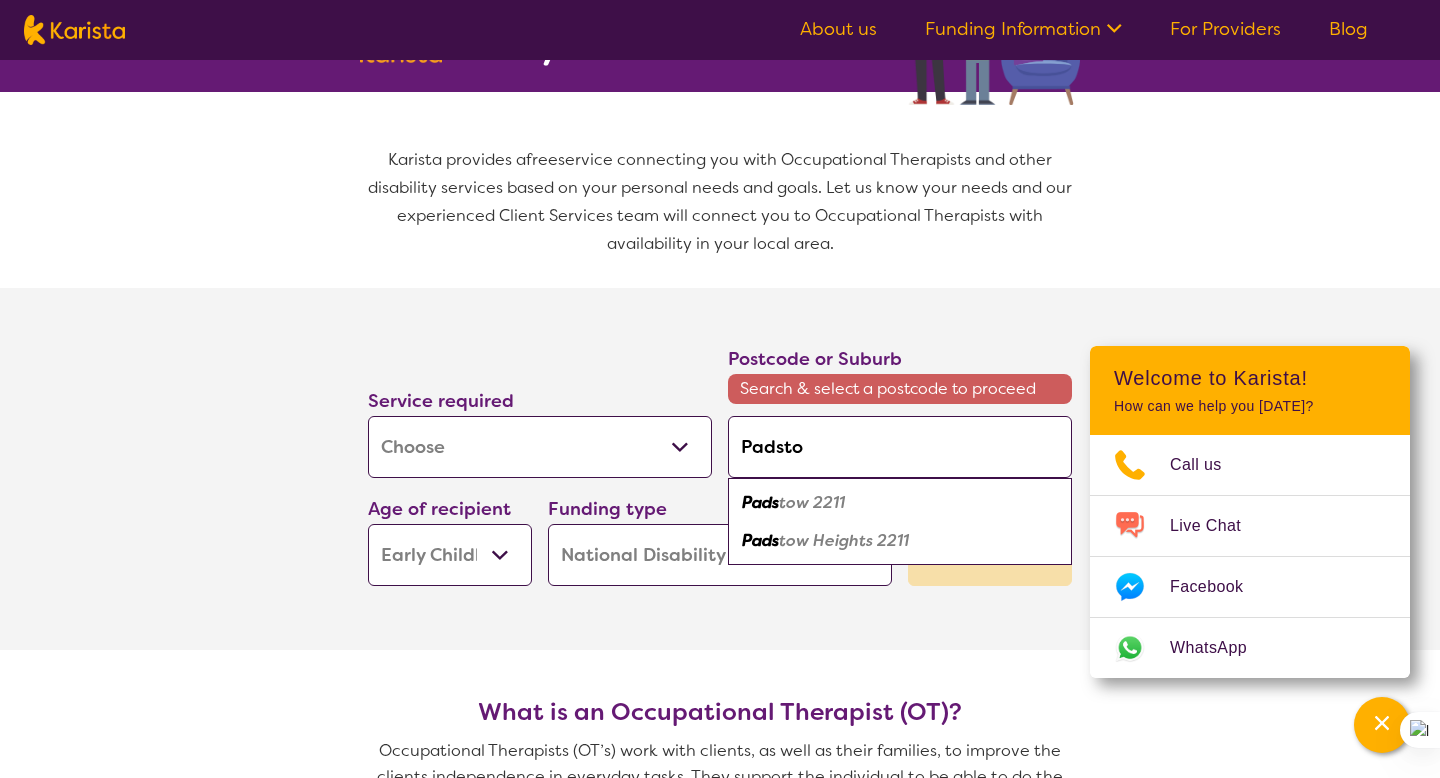 type on "Padstow" 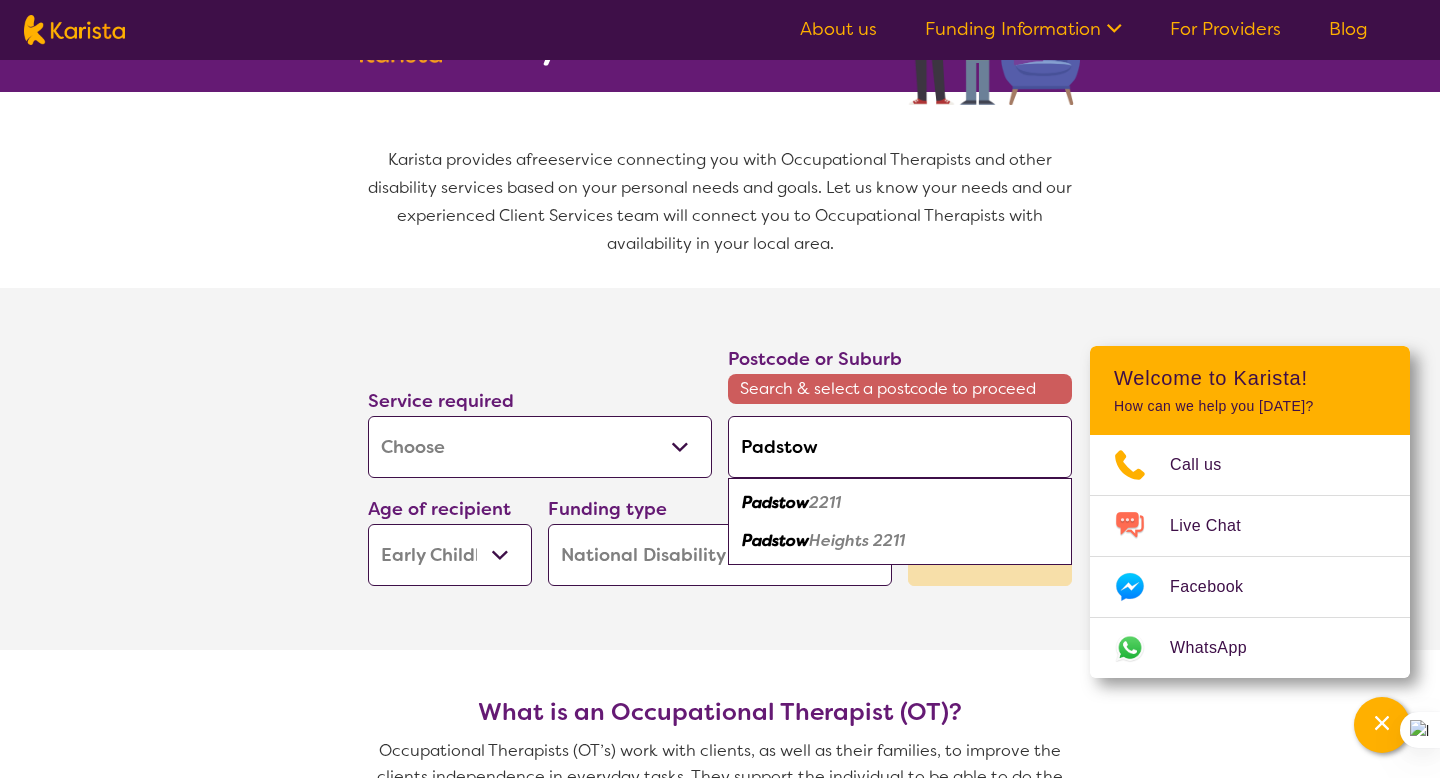 click on "2211" at bounding box center (825, 502) 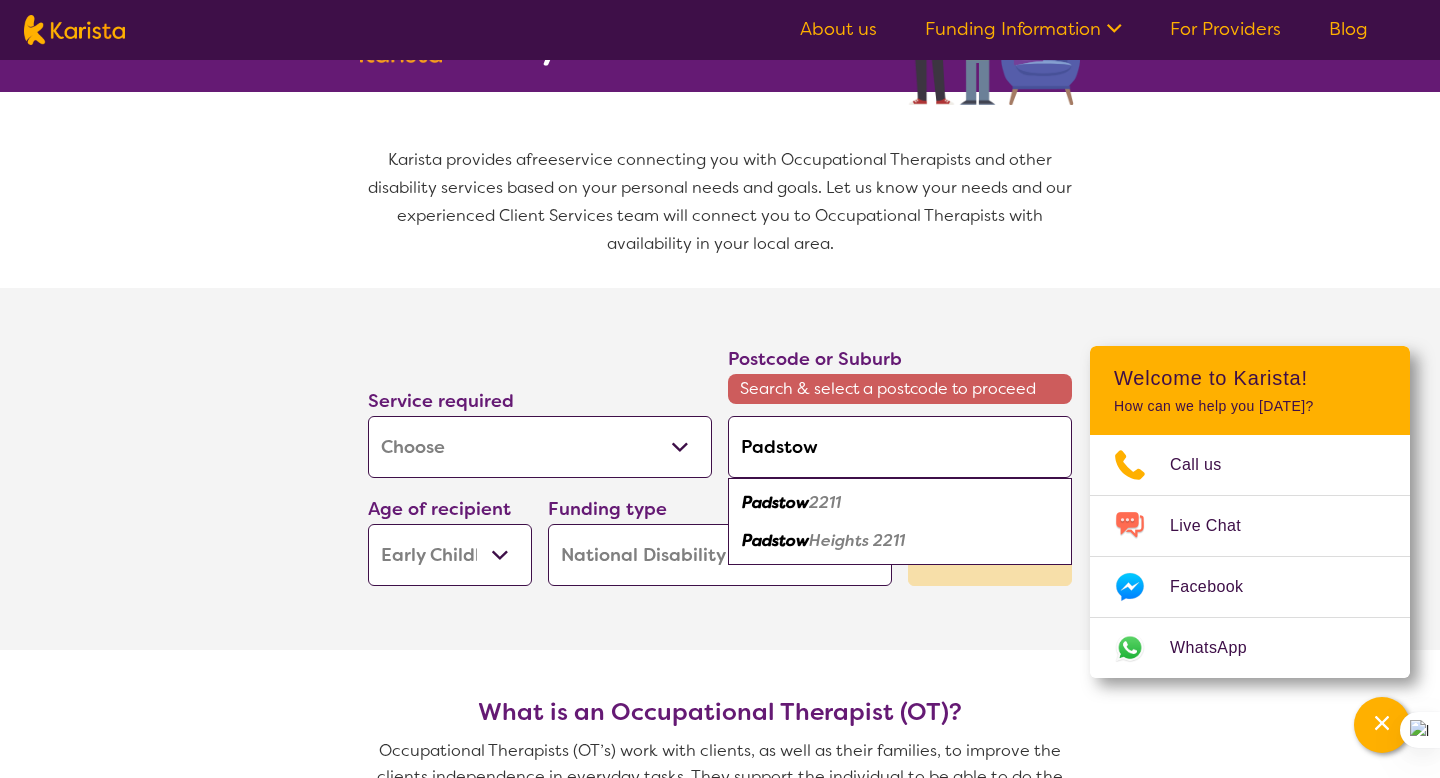 type on "2211" 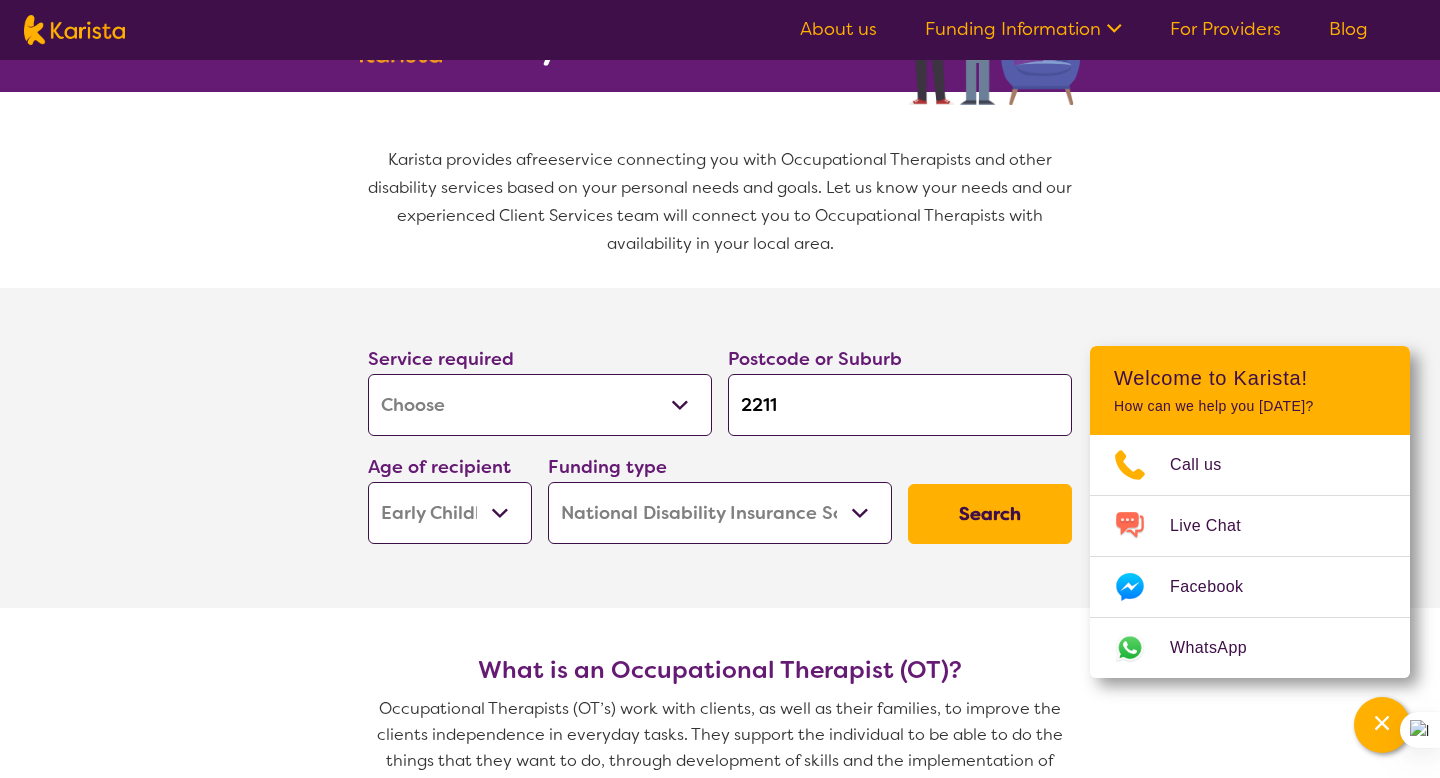 click on "Search" at bounding box center [990, 514] 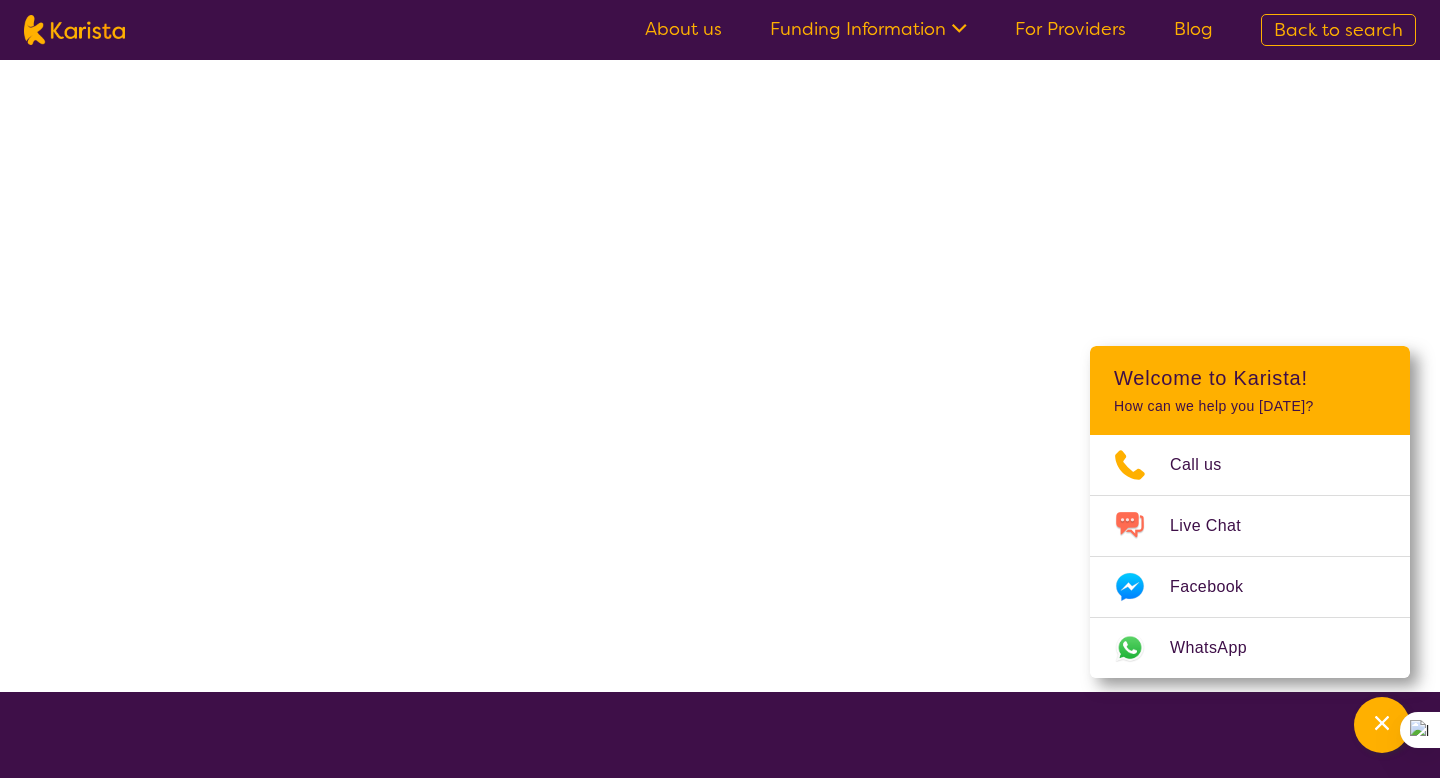 scroll, scrollTop: 0, scrollLeft: 0, axis: both 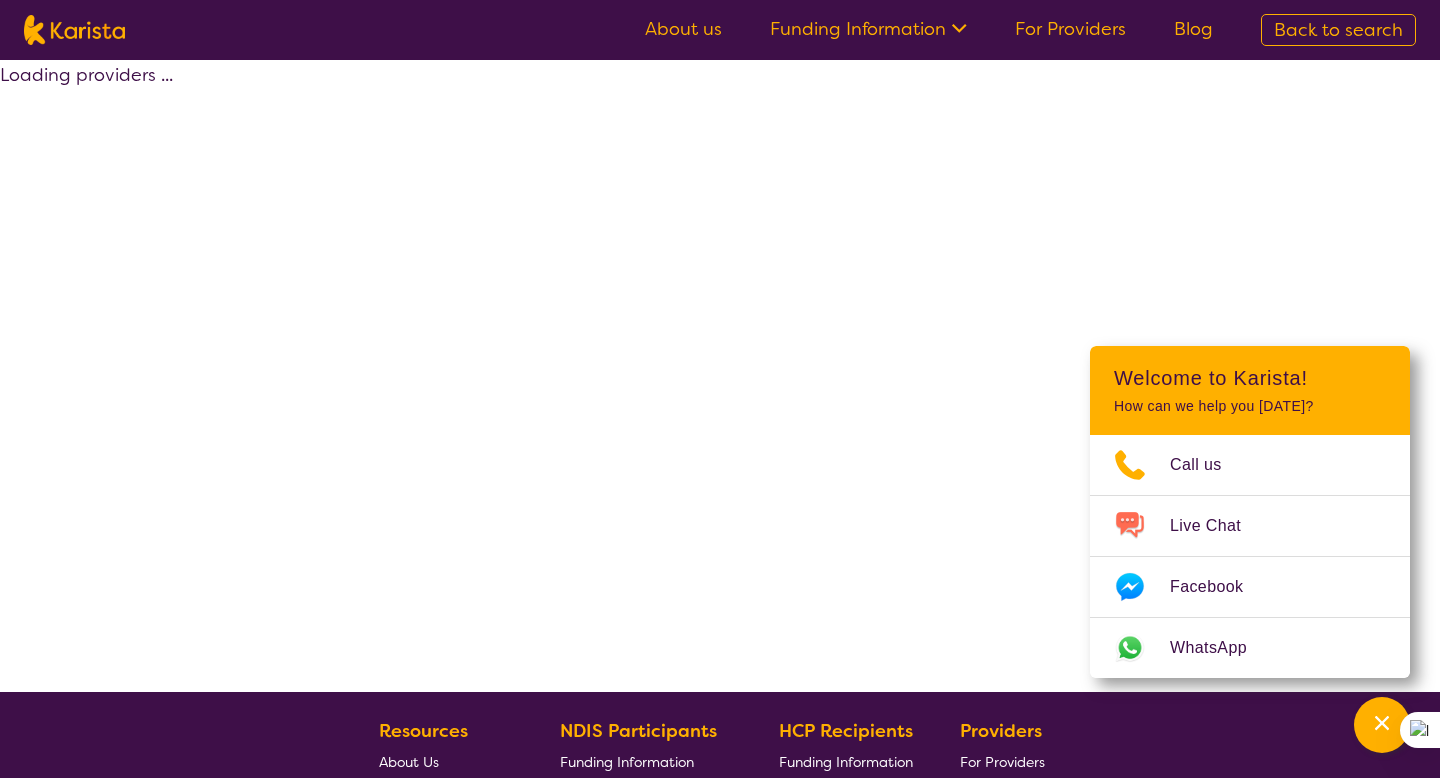 select on "by_score" 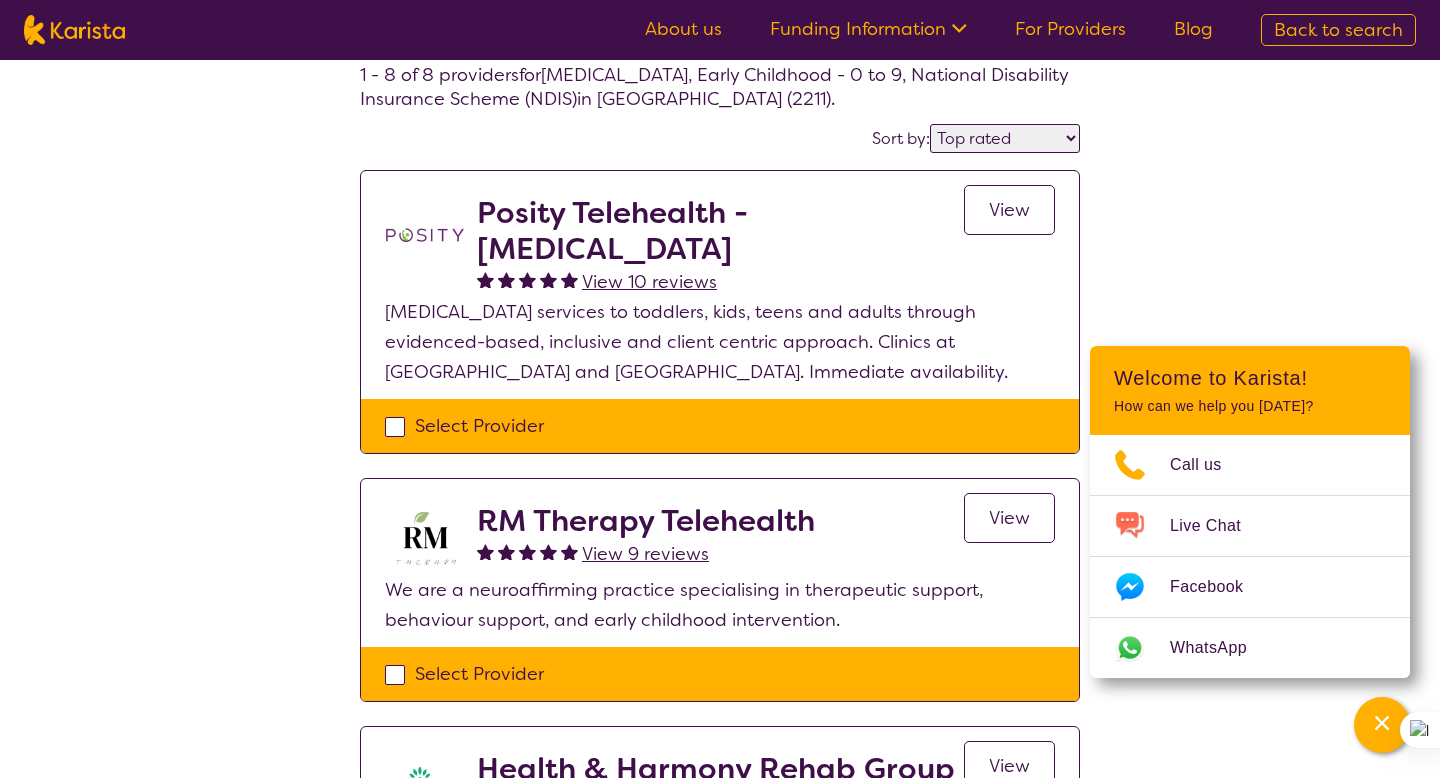 scroll, scrollTop: 157, scrollLeft: 0, axis: vertical 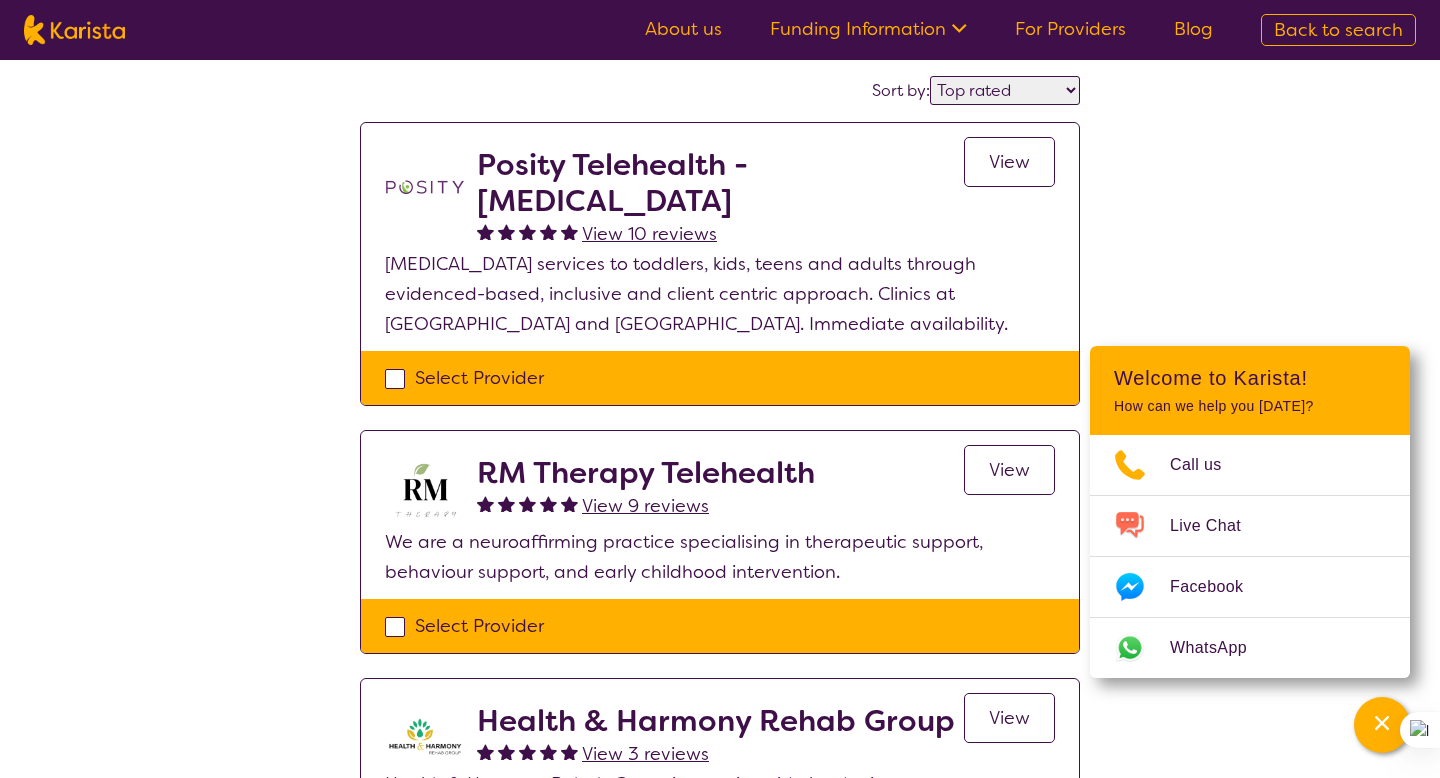 click on "View" at bounding box center (1009, 162) 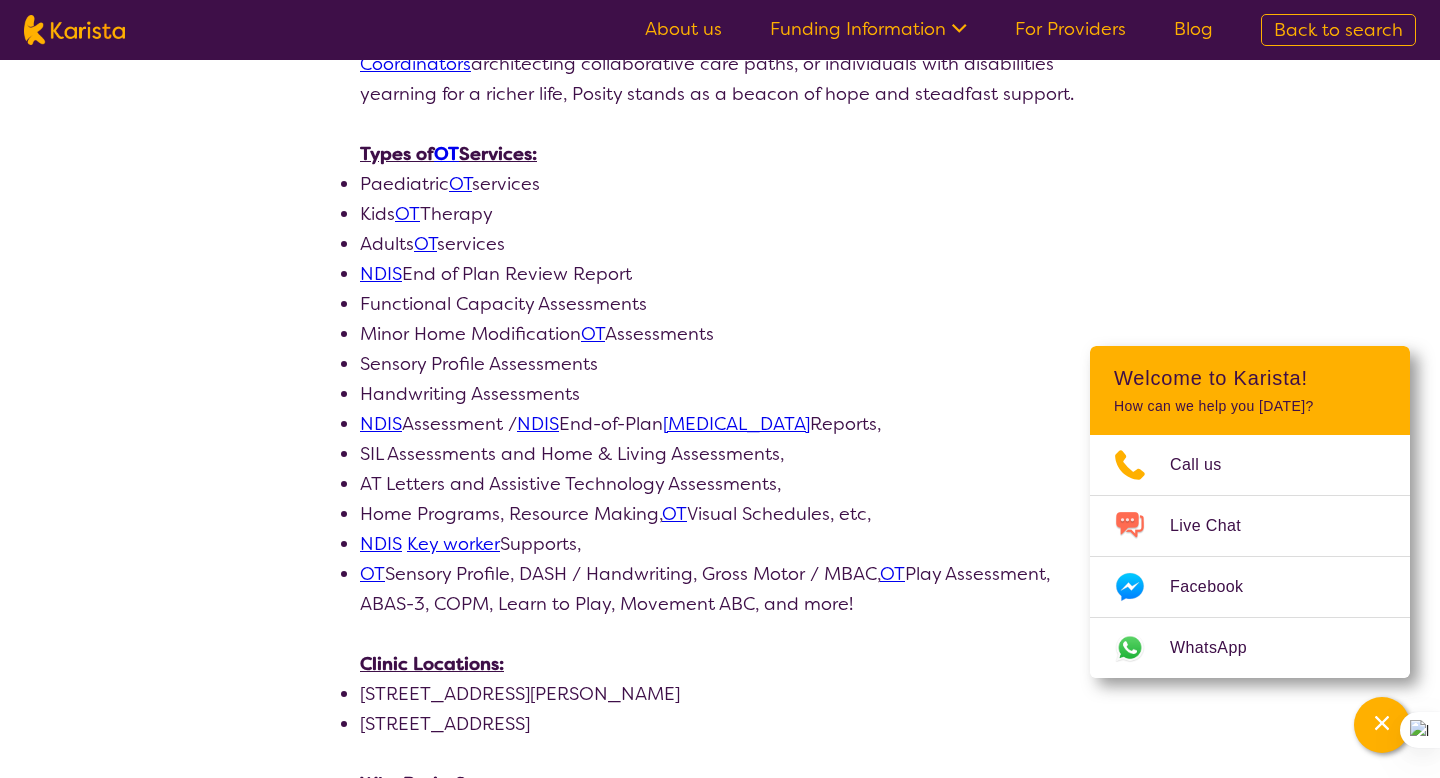 scroll, scrollTop: 1044, scrollLeft: 0, axis: vertical 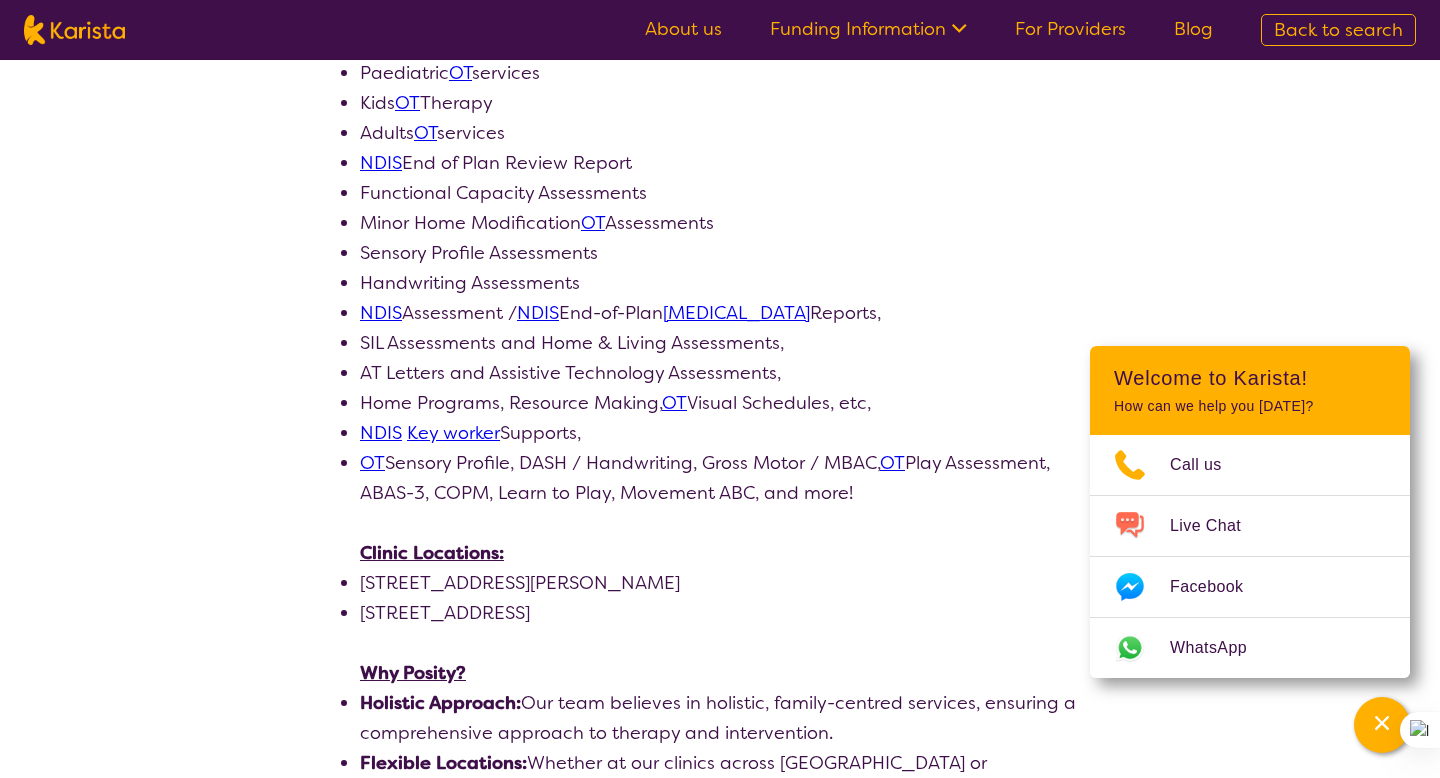 select on "by_score" 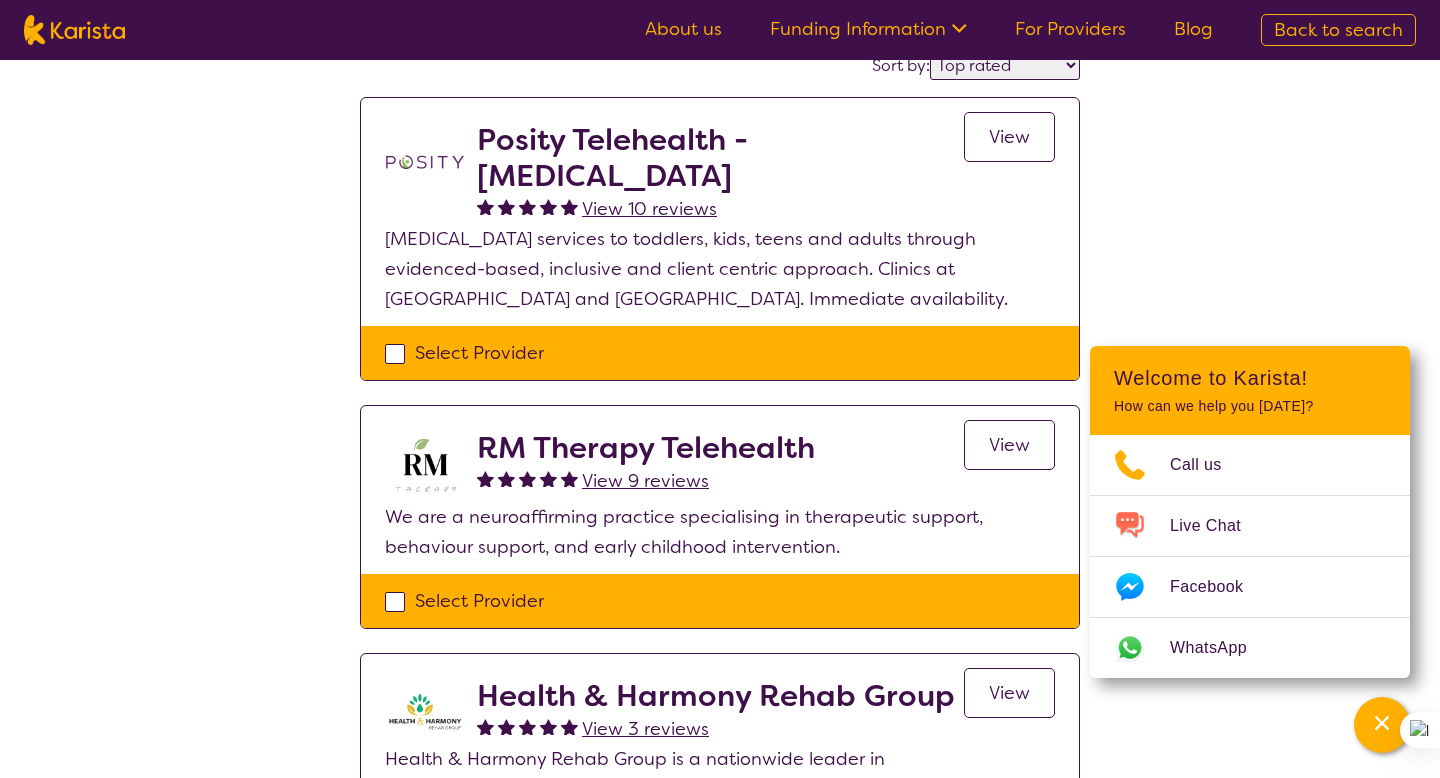 scroll, scrollTop: 184, scrollLeft: 0, axis: vertical 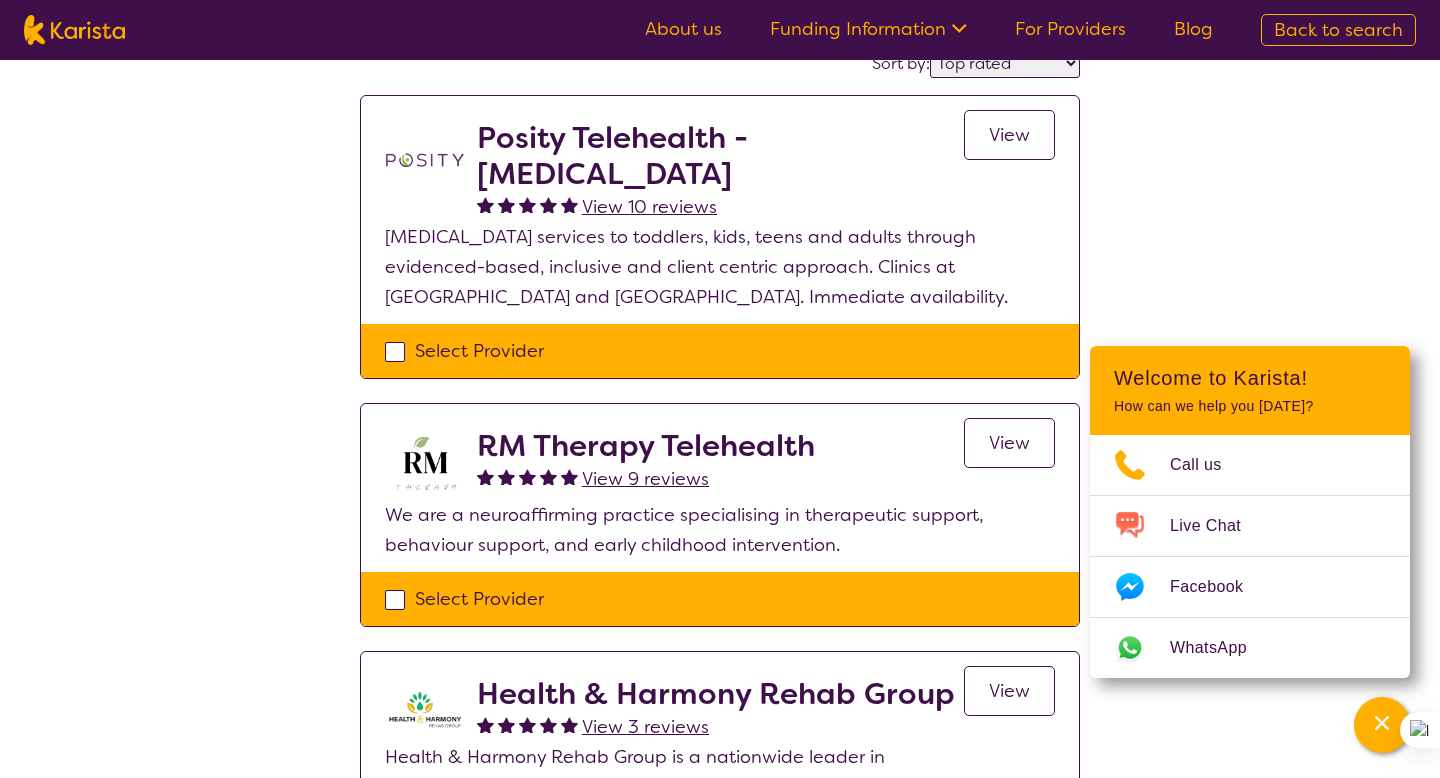 click on "View" at bounding box center (1009, 443) 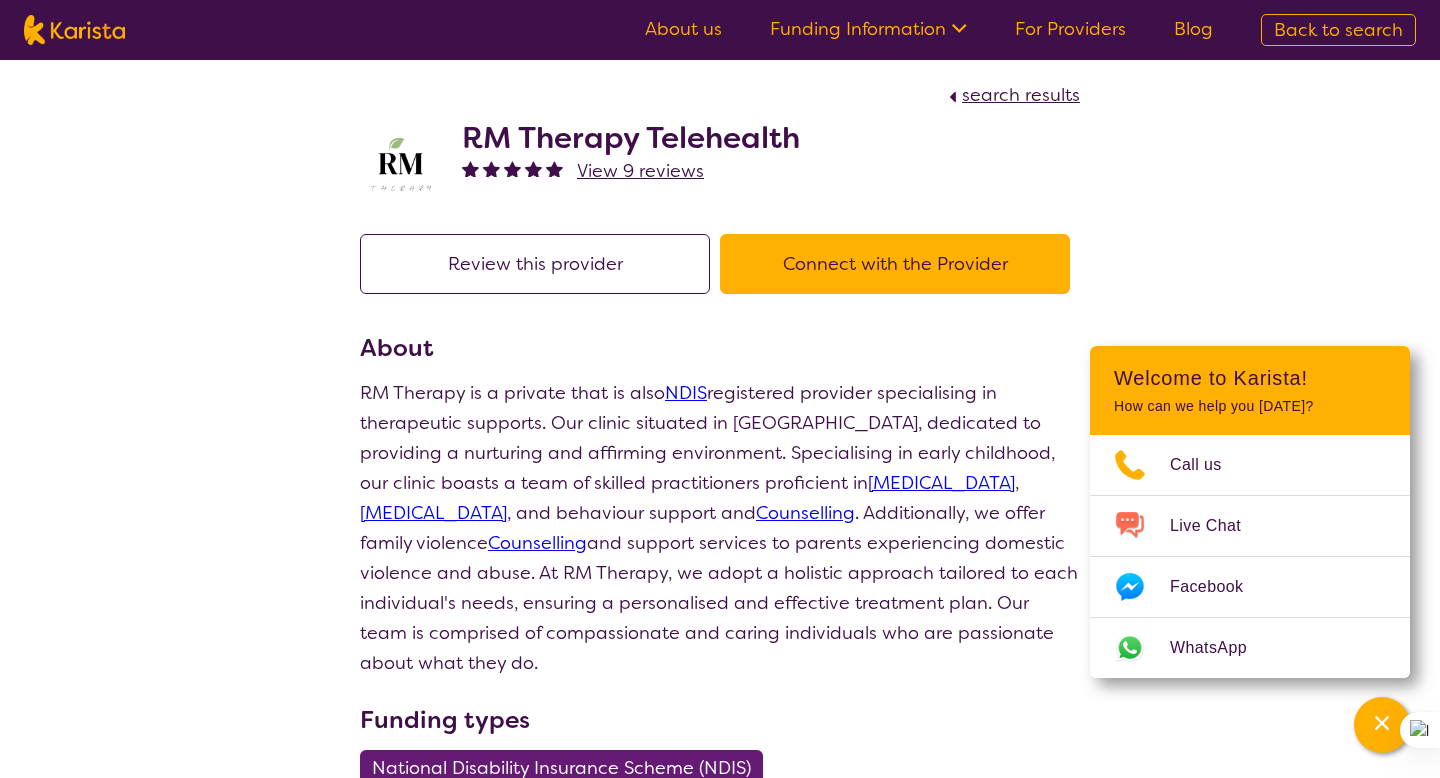 scroll, scrollTop: 0, scrollLeft: 0, axis: both 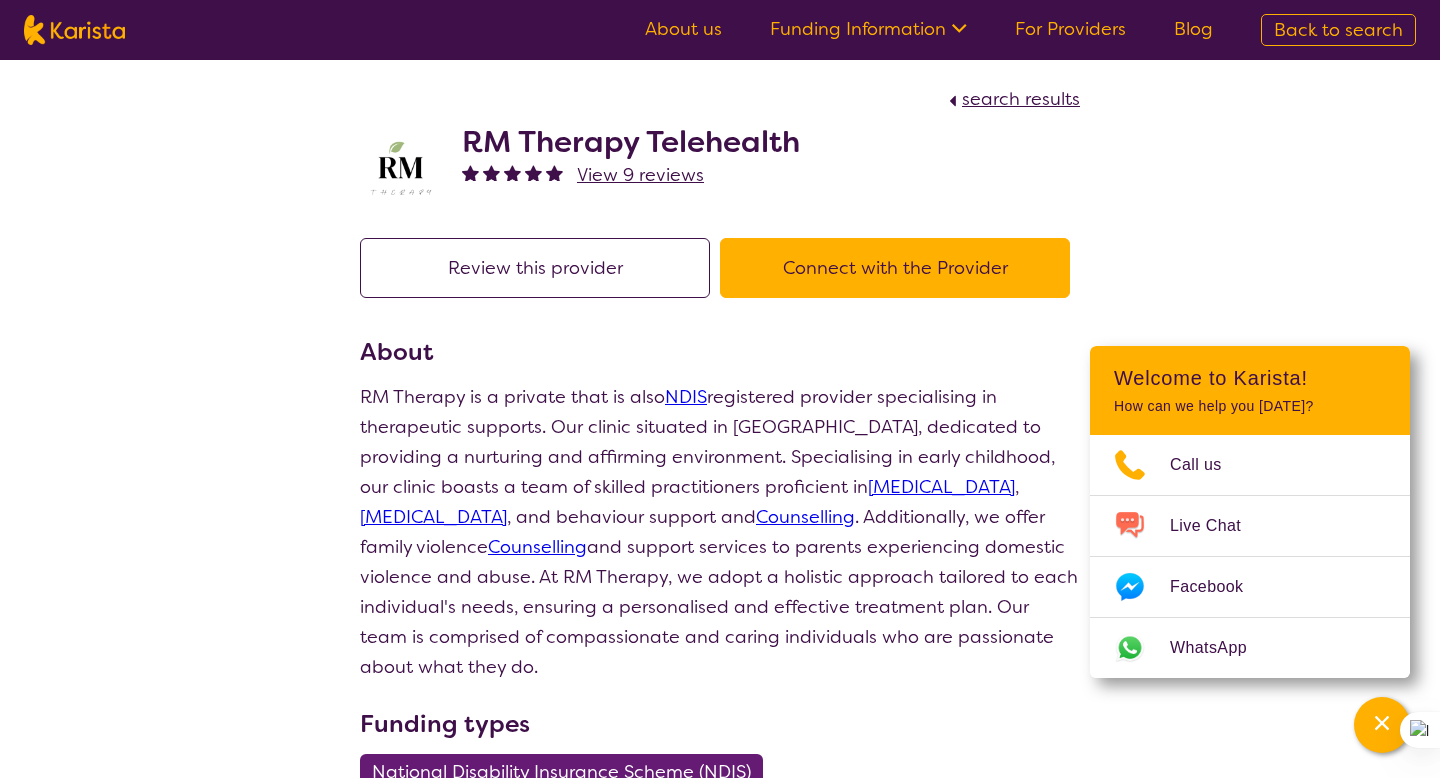select on "by_score" 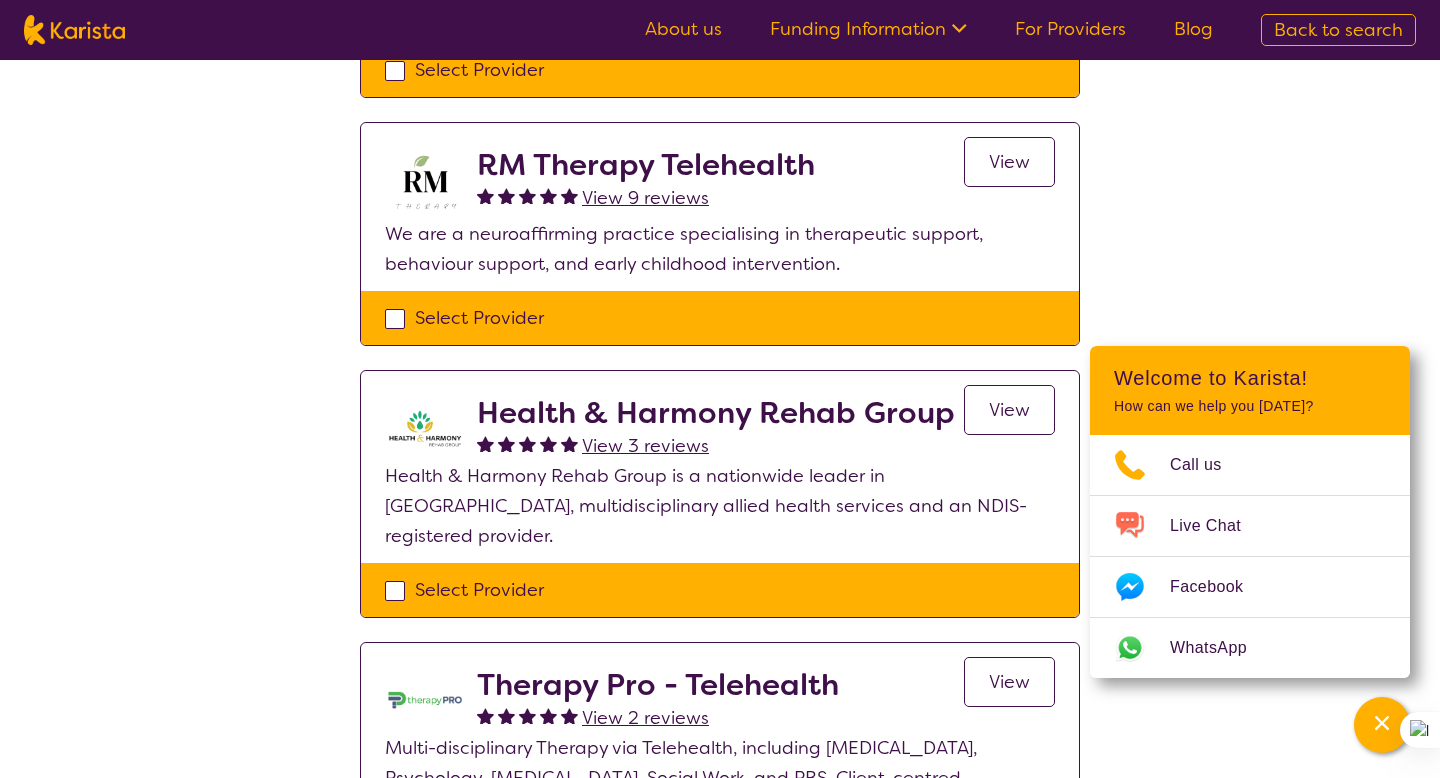 scroll, scrollTop: 488, scrollLeft: 0, axis: vertical 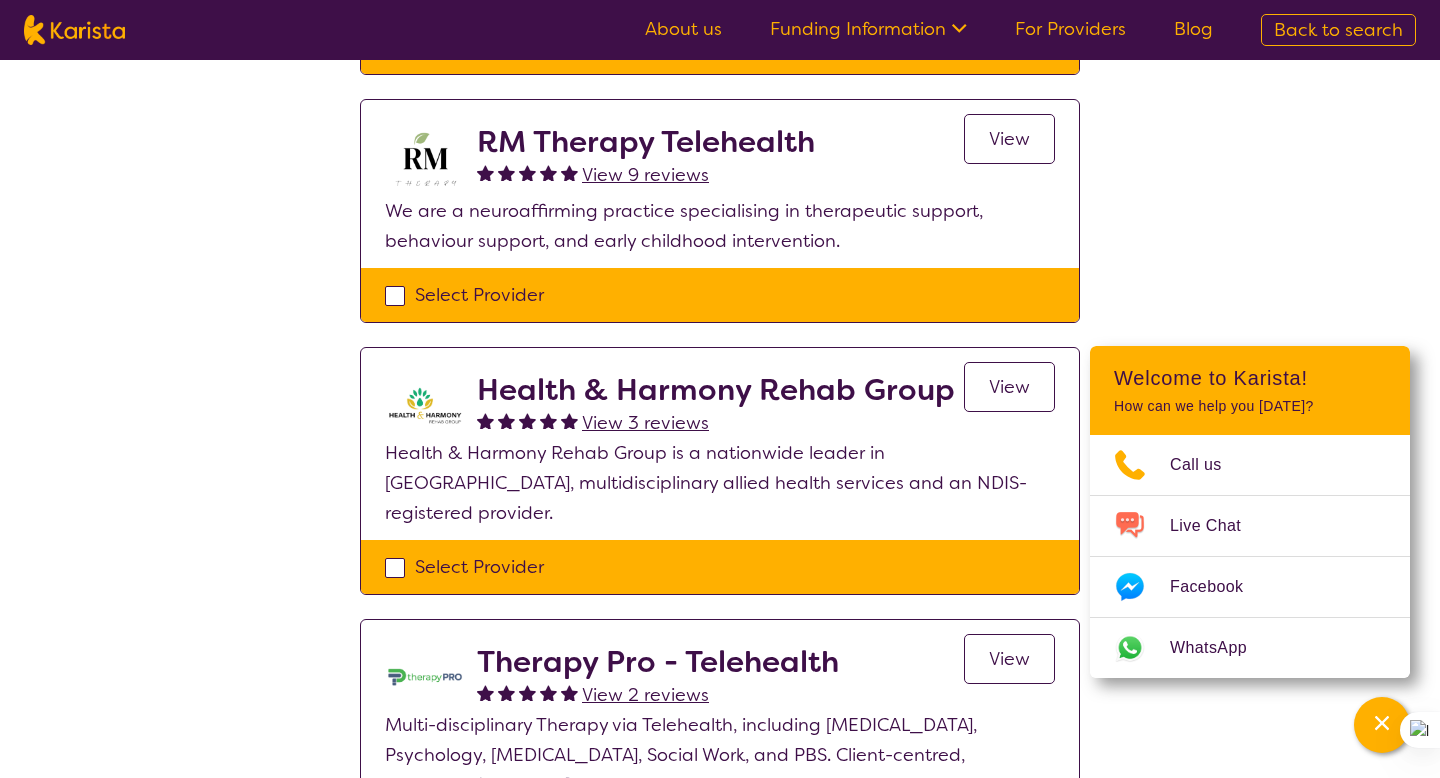 click on "View" at bounding box center (1009, 387) 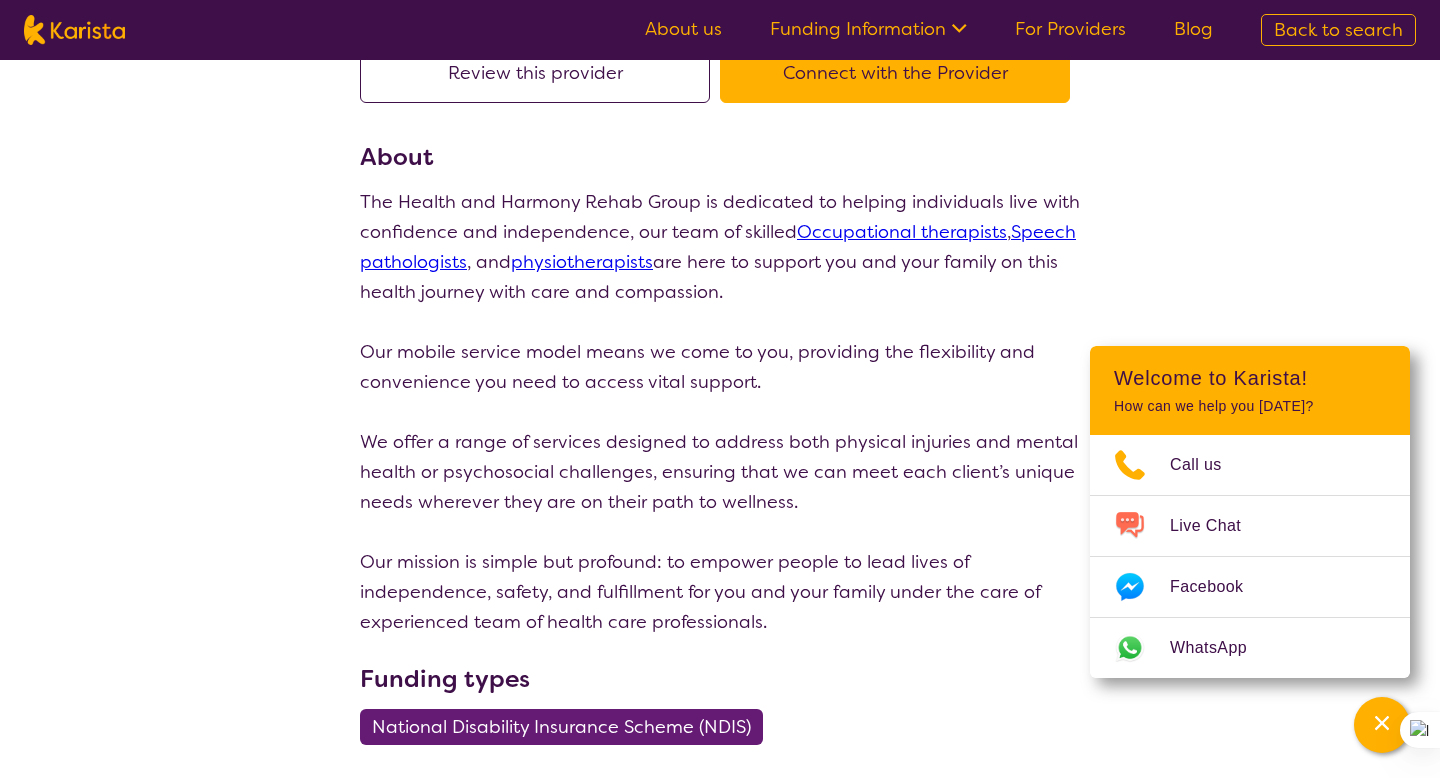 scroll, scrollTop: 203, scrollLeft: 0, axis: vertical 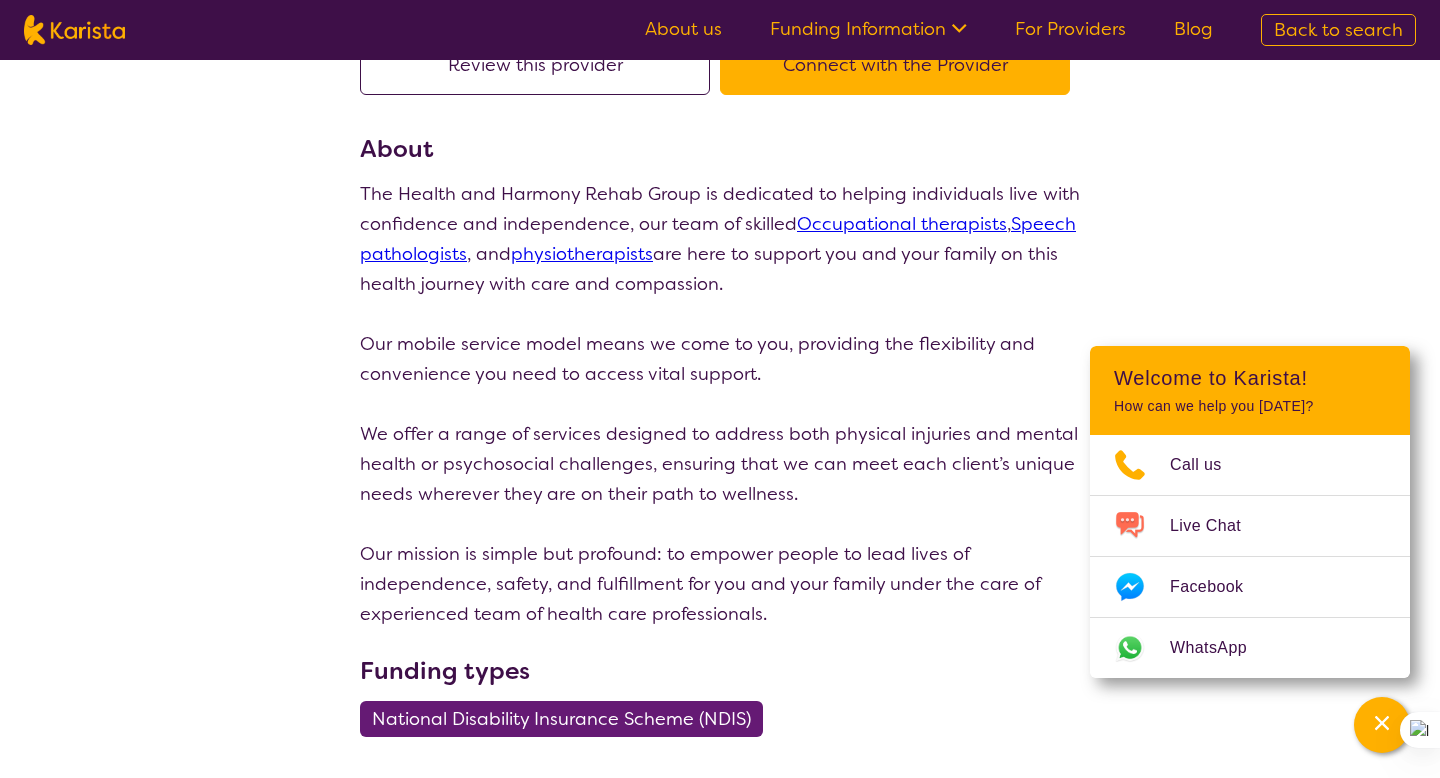 select on "by_score" 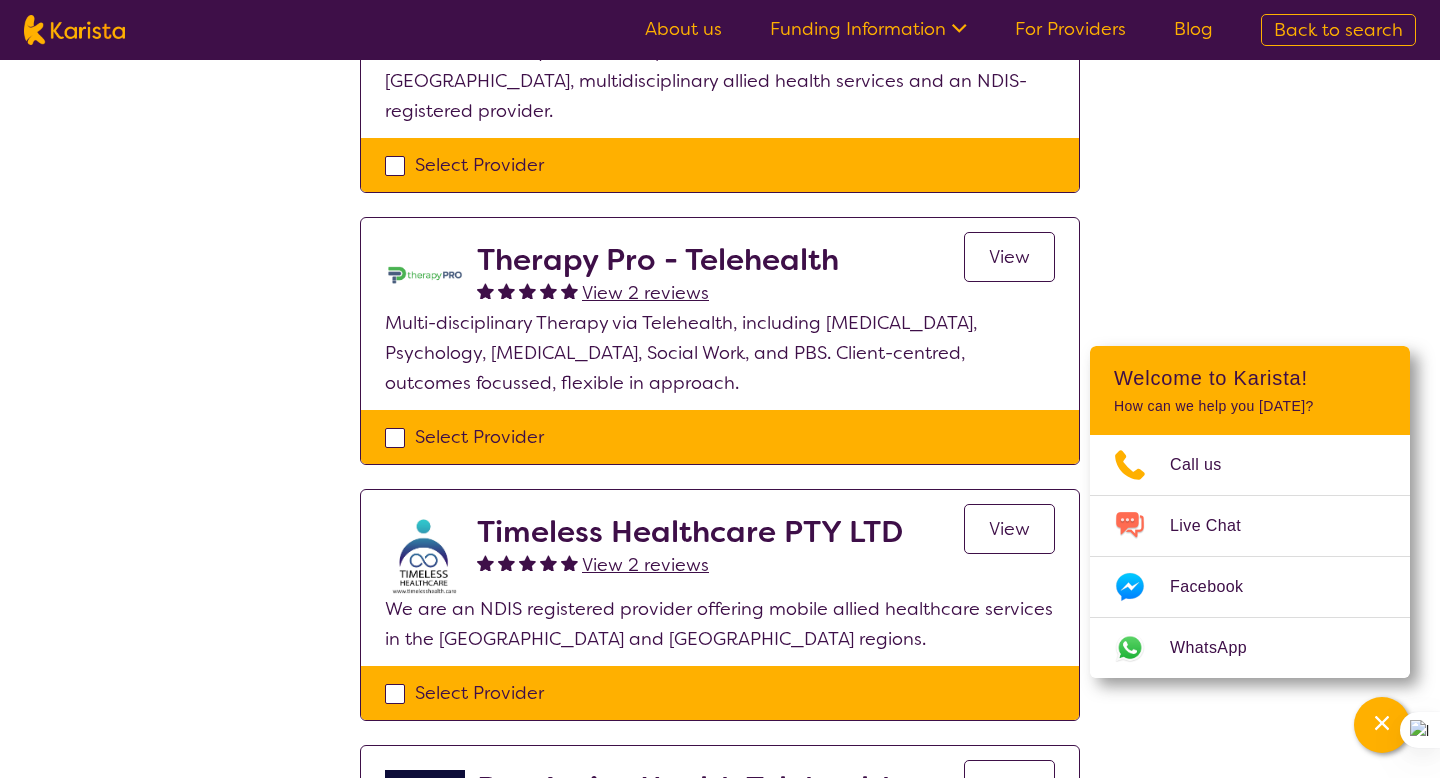 scroll, scrollTop: 893, scrollLeft: 0, axis: vertical 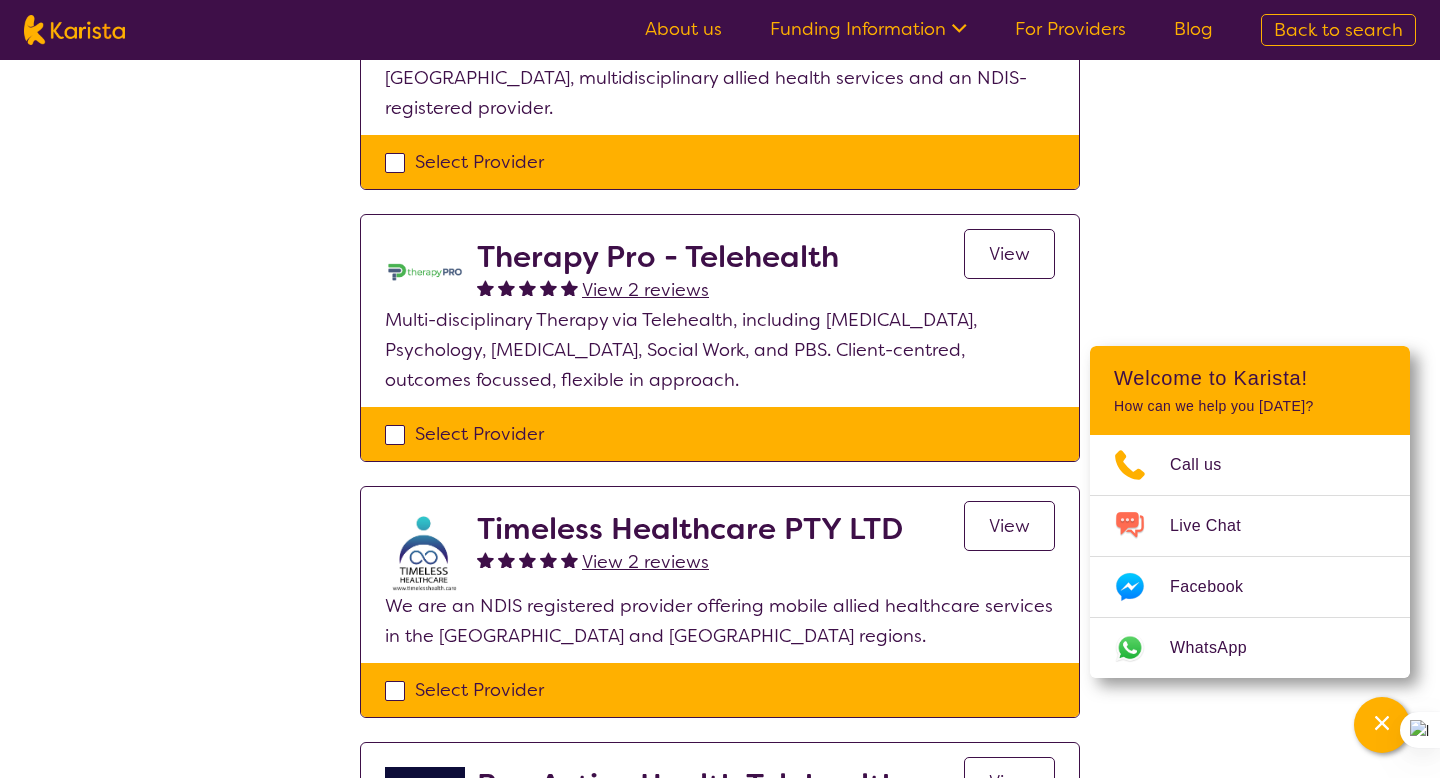 click on "Timeless Healthcare PTY LTD" at bounding box center [690, 529] 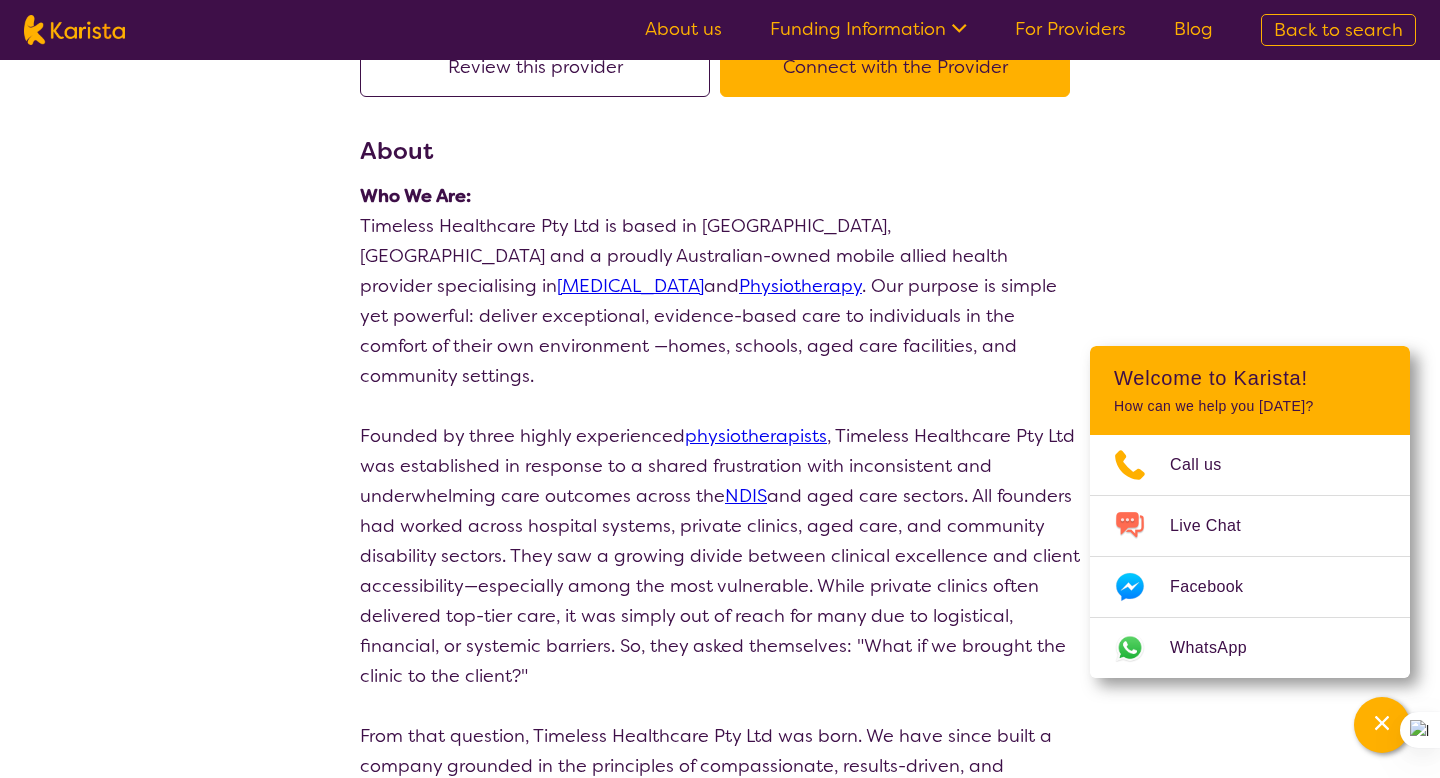 scroll, scrollTop: 0, scrollLeft: 0, axis: both 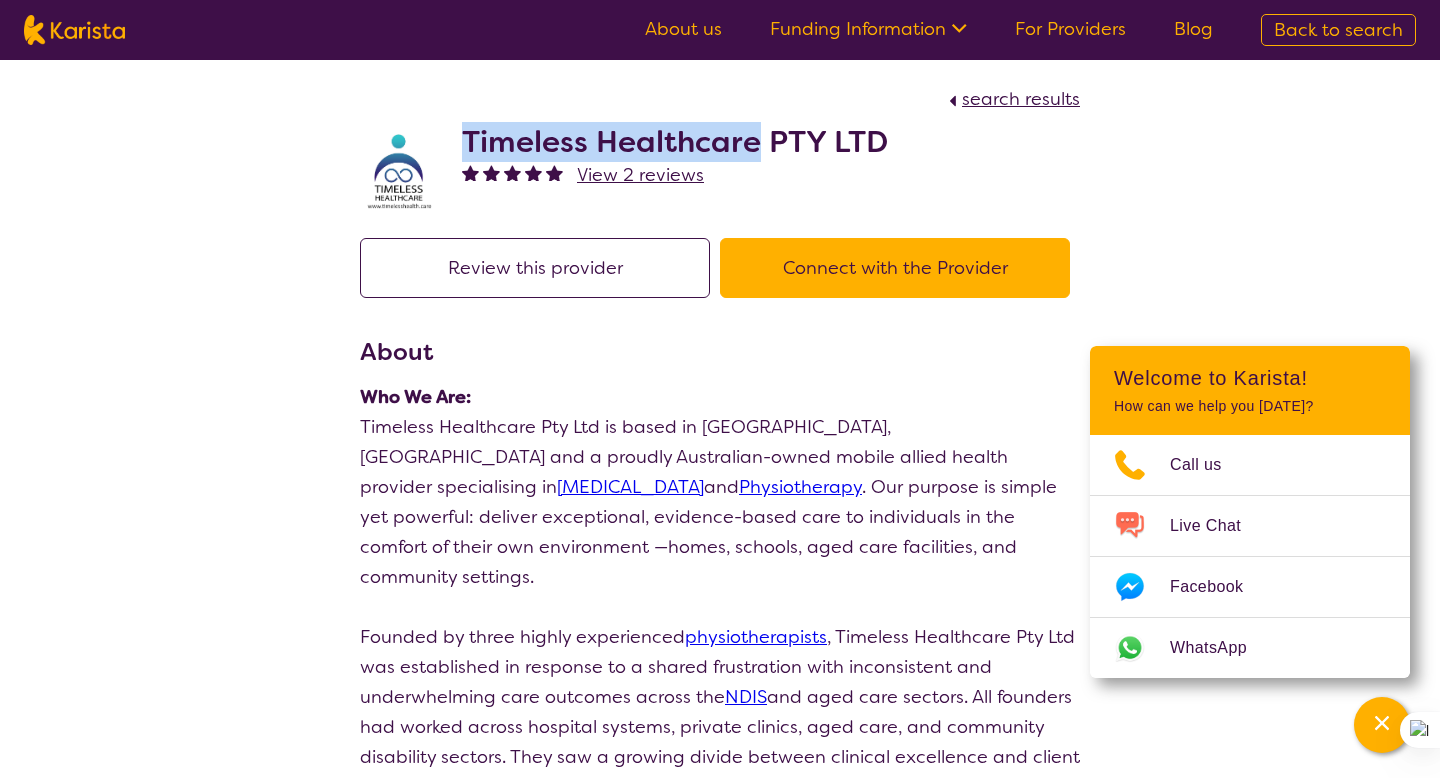 drag, startPoint x: 466, startPoint y: 144, endPoint x: 757, endPoint y: 152, distance: 291.10995 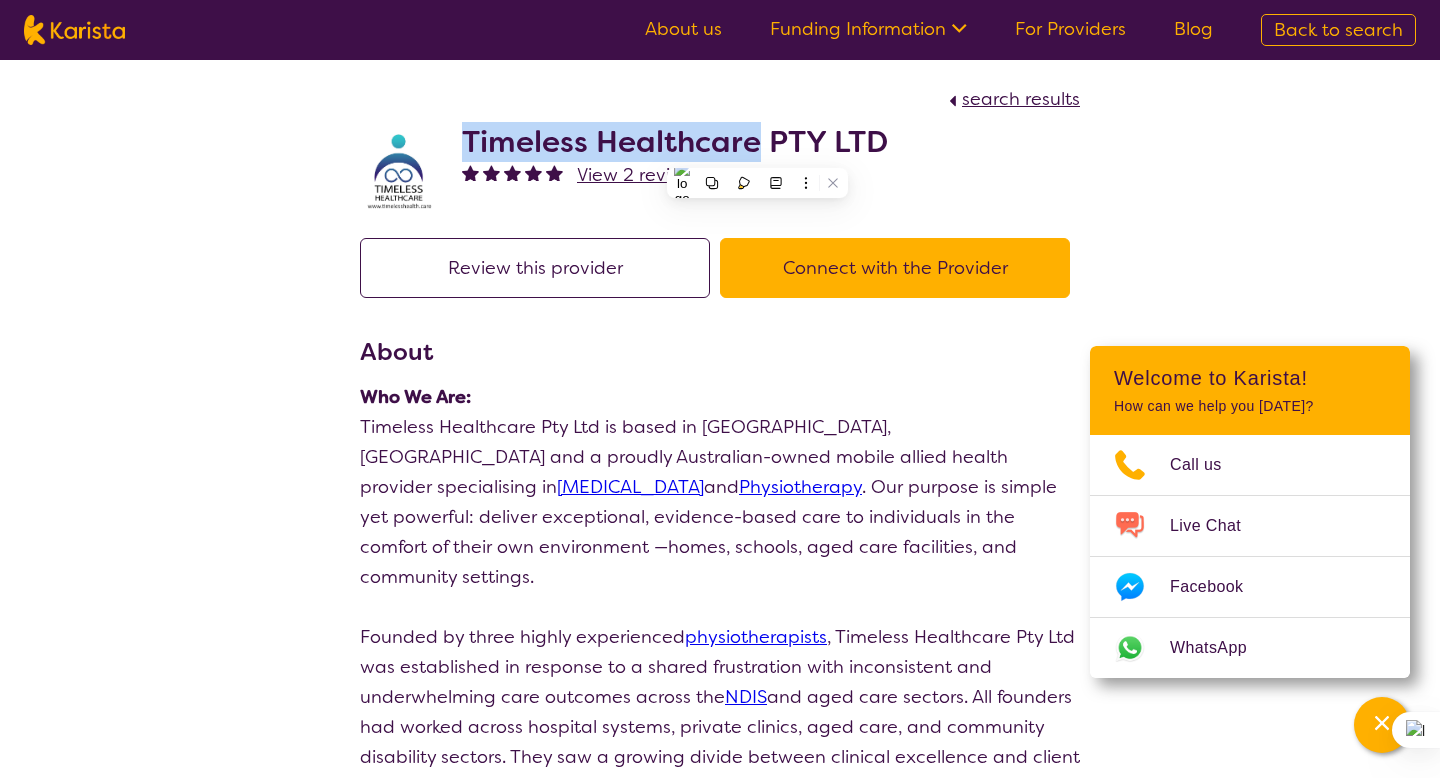 copy on "Timeless Healthcare" 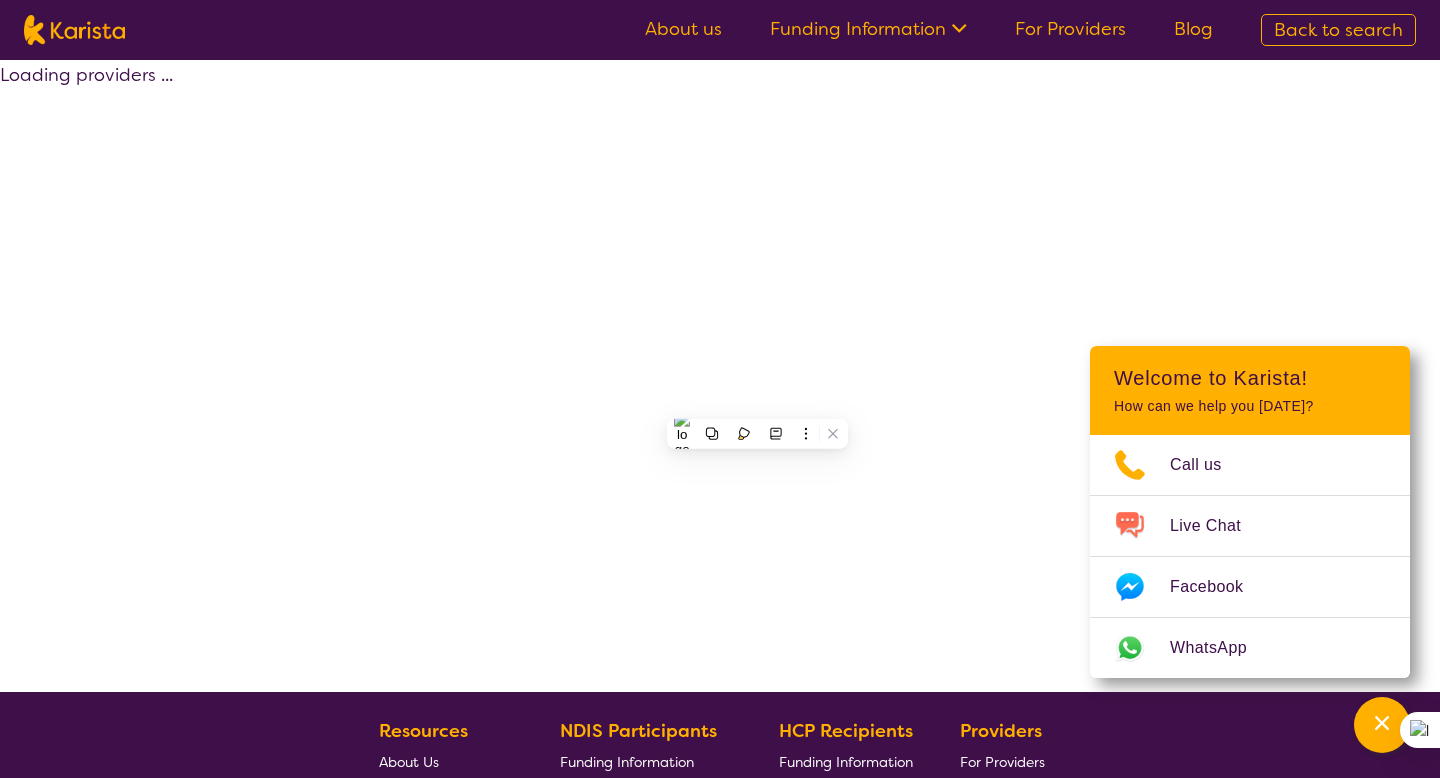 scroll, scrollTop: 398, scrollLeft: 0, axis: vertical 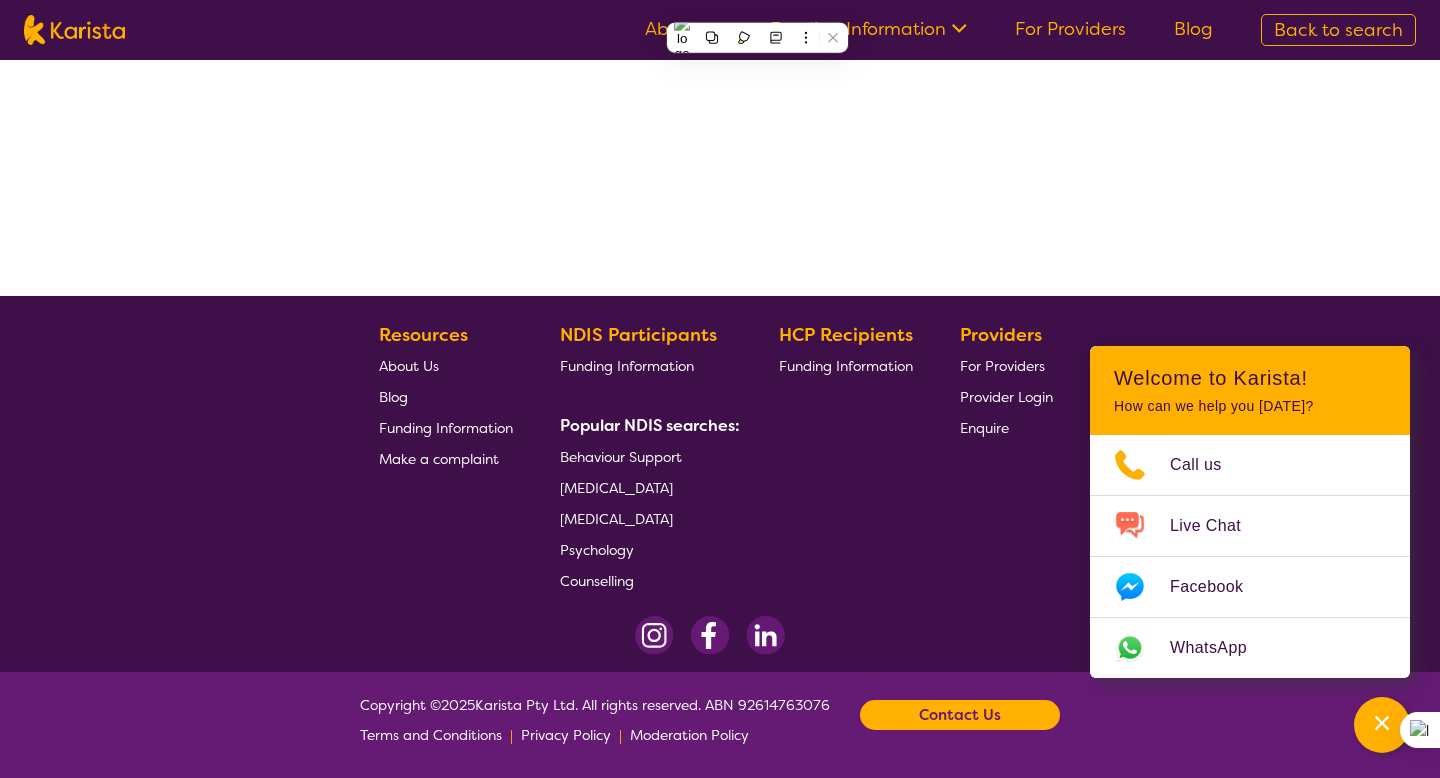 select on "by_score" 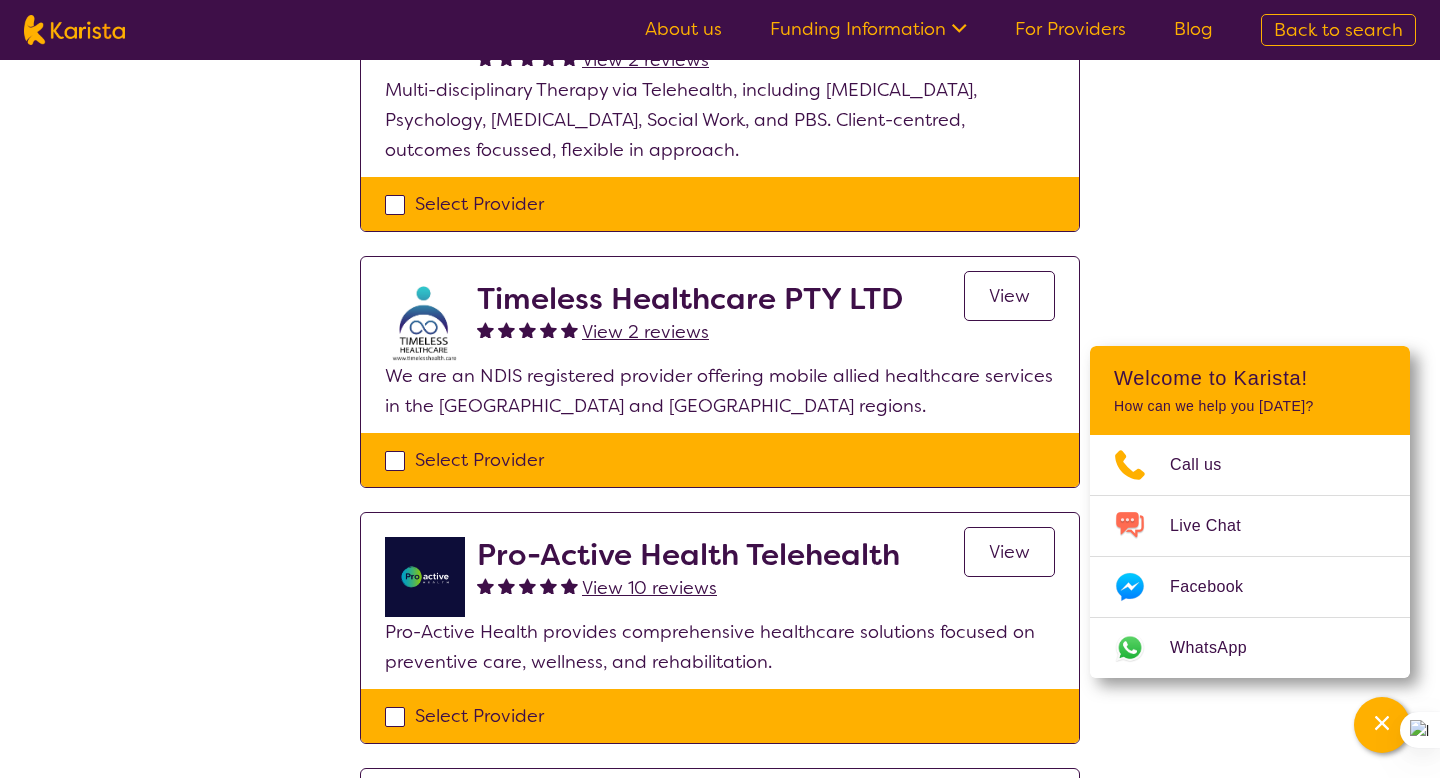 scroll, scrollTop: 1125, scrollLeft: 0, axis: vertical 